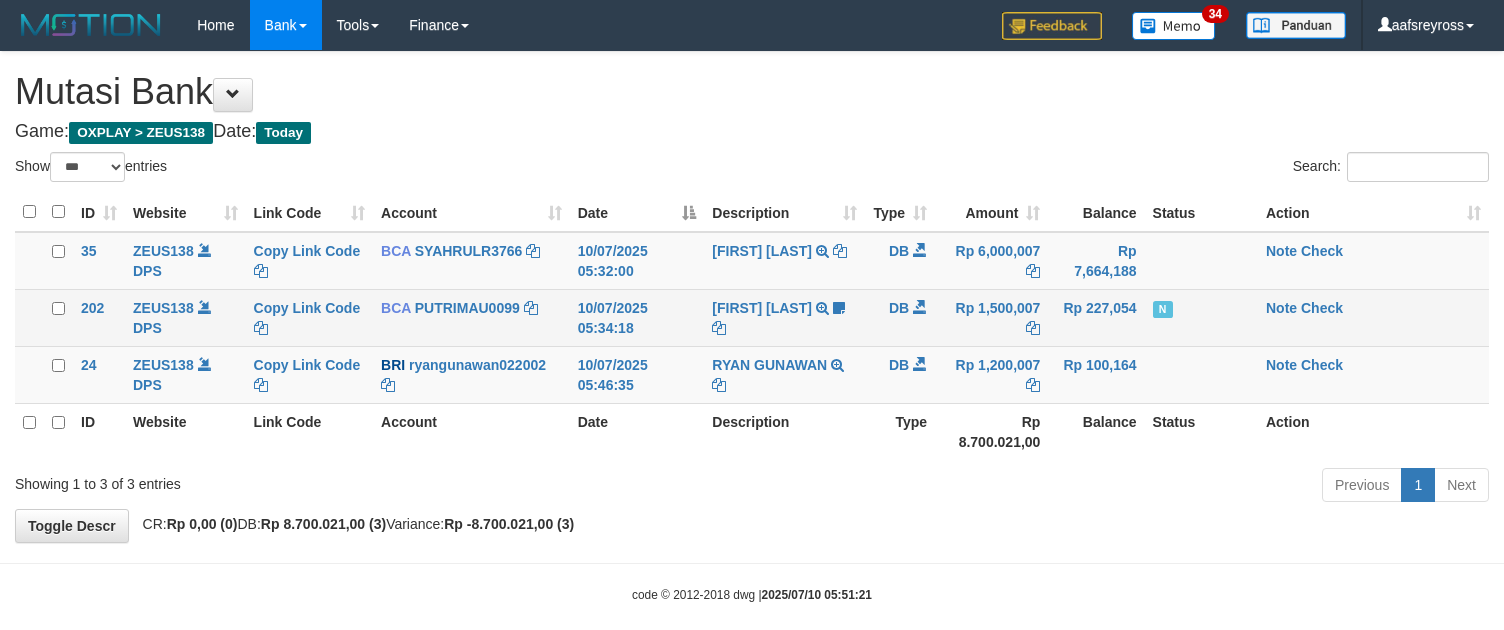 scroll, scrollTop: 26, scrollLeft: 0, axis: vertical 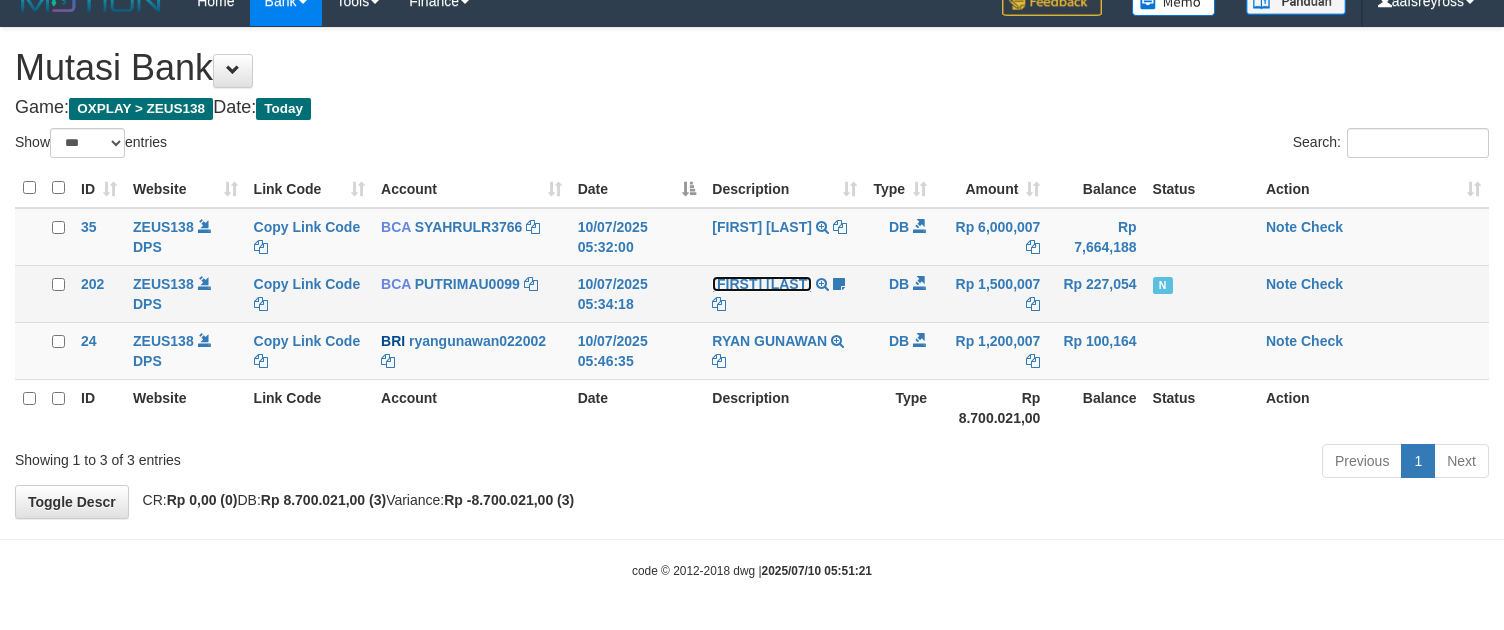 click on "BARNA WIJAYA" at bounding box center [163, 284] 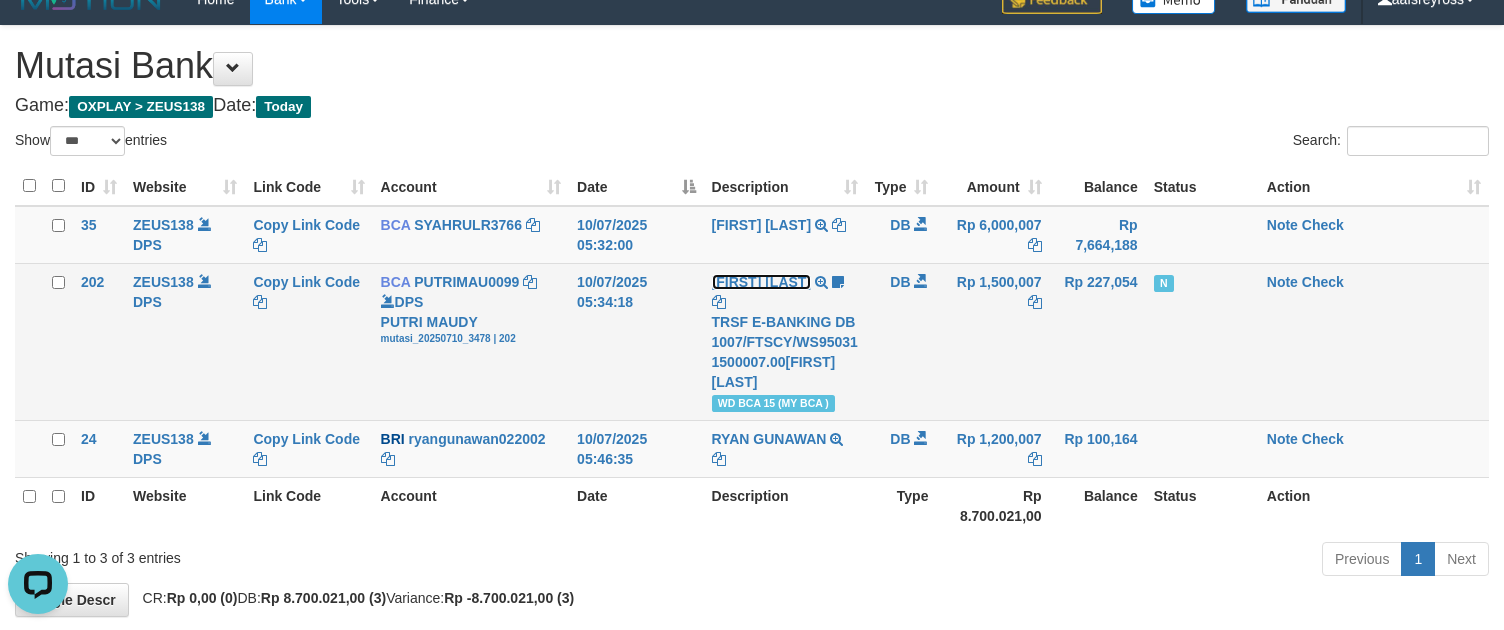 scroll, scrollTop: 0, scrollLeft: 0, axis: both 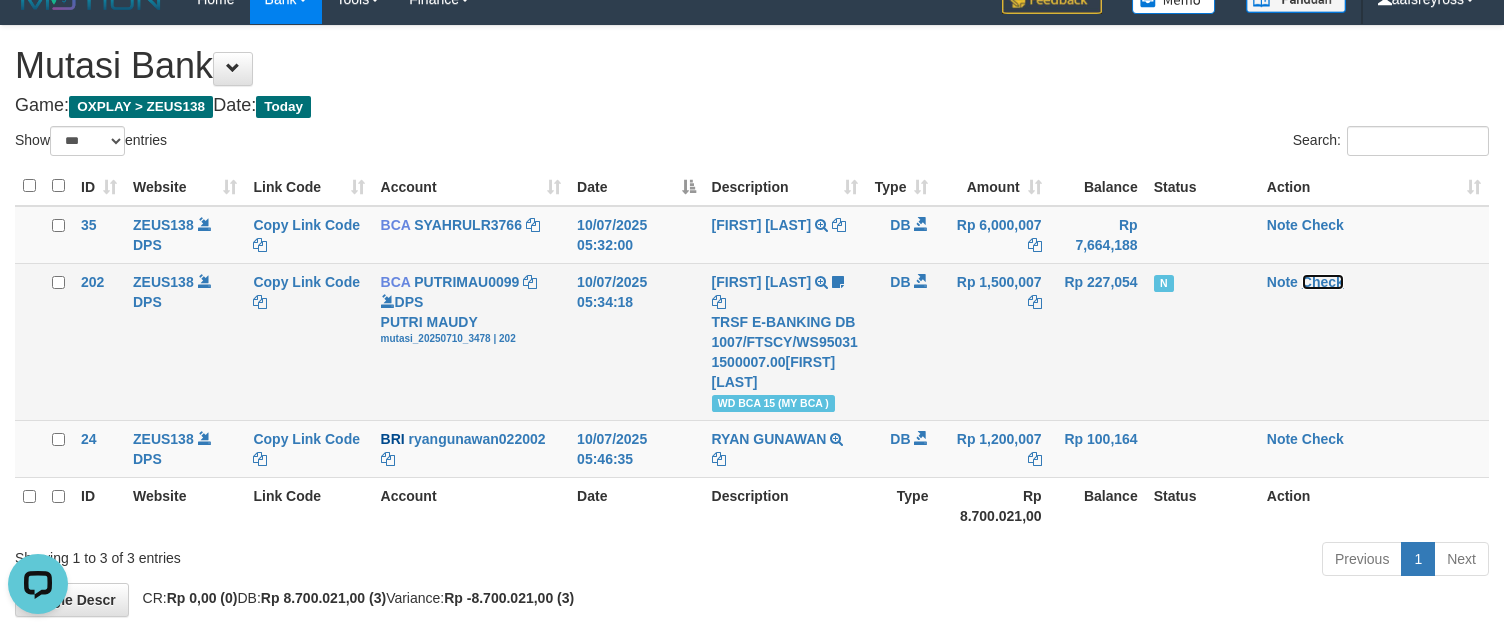click on "Check" at bounding box center (466, 282) 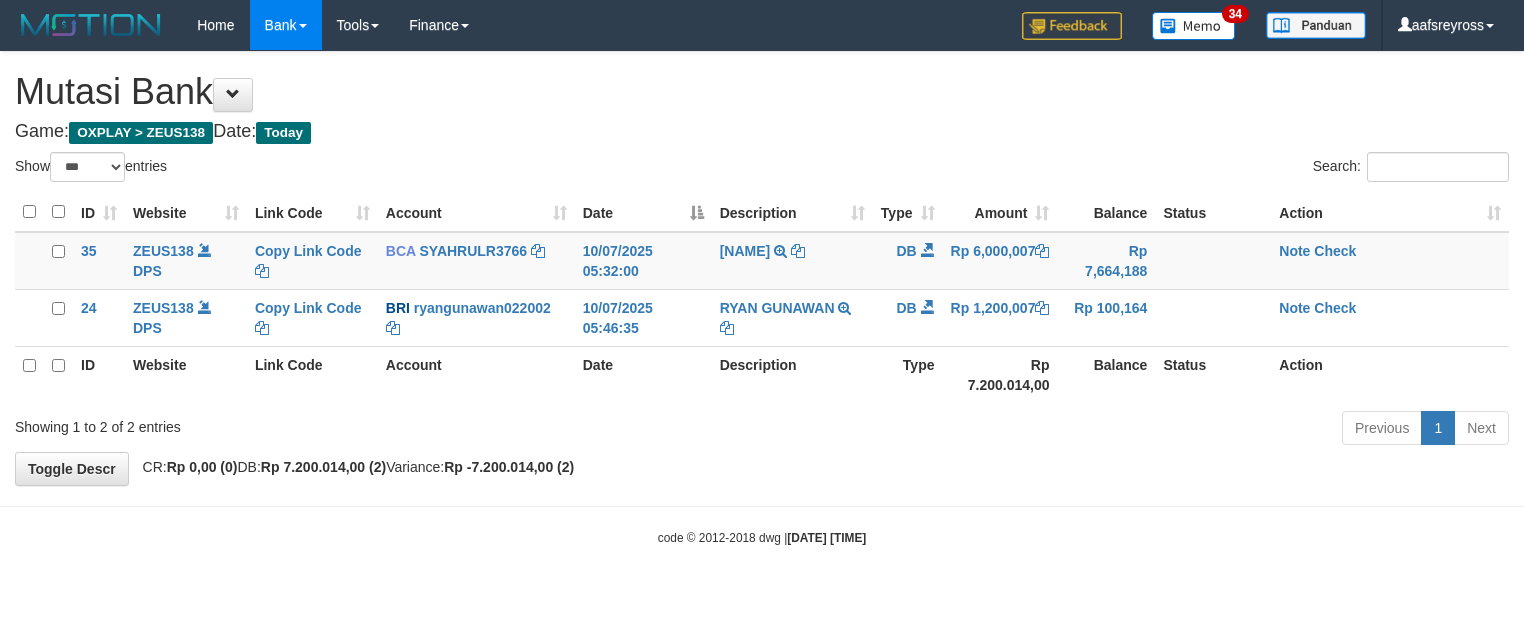 scroll, scrollTop: 0, scrollLeft: 0, axis: both 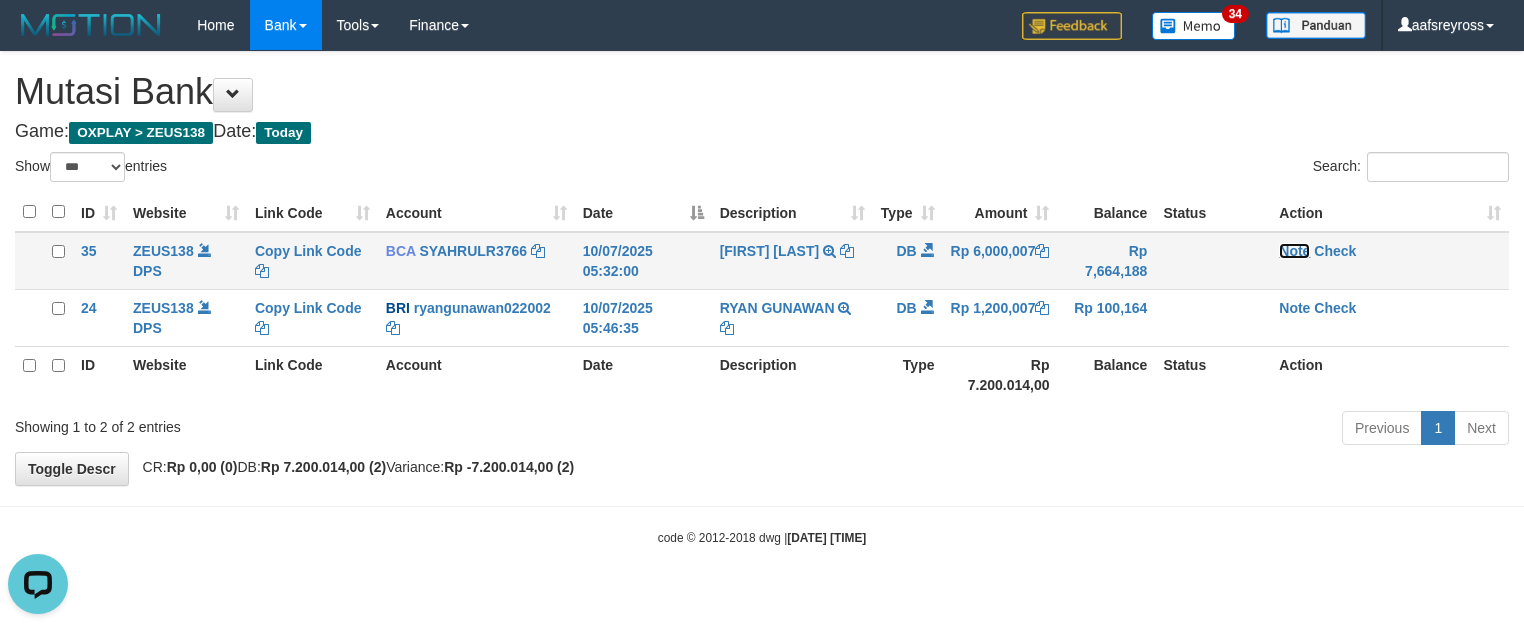 click on "Note" at bounding box center [163, 251] 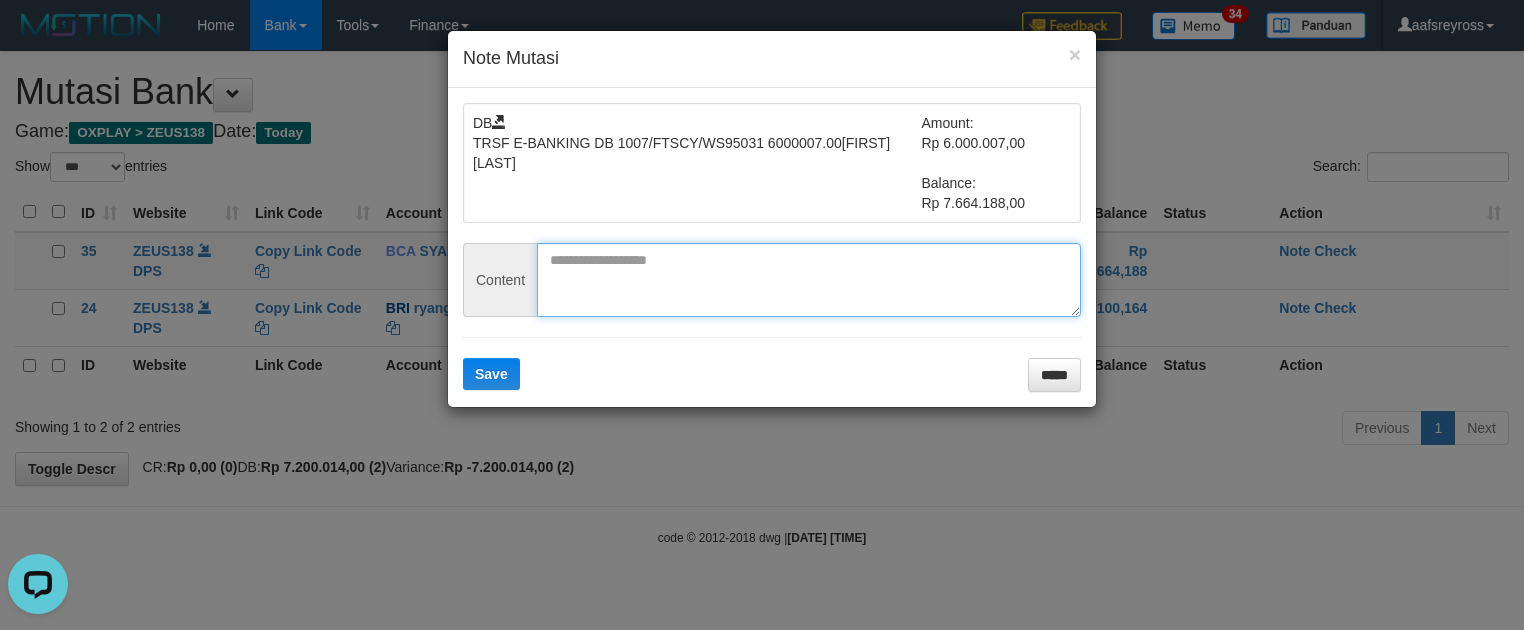 click at bounding box center (809, 280) 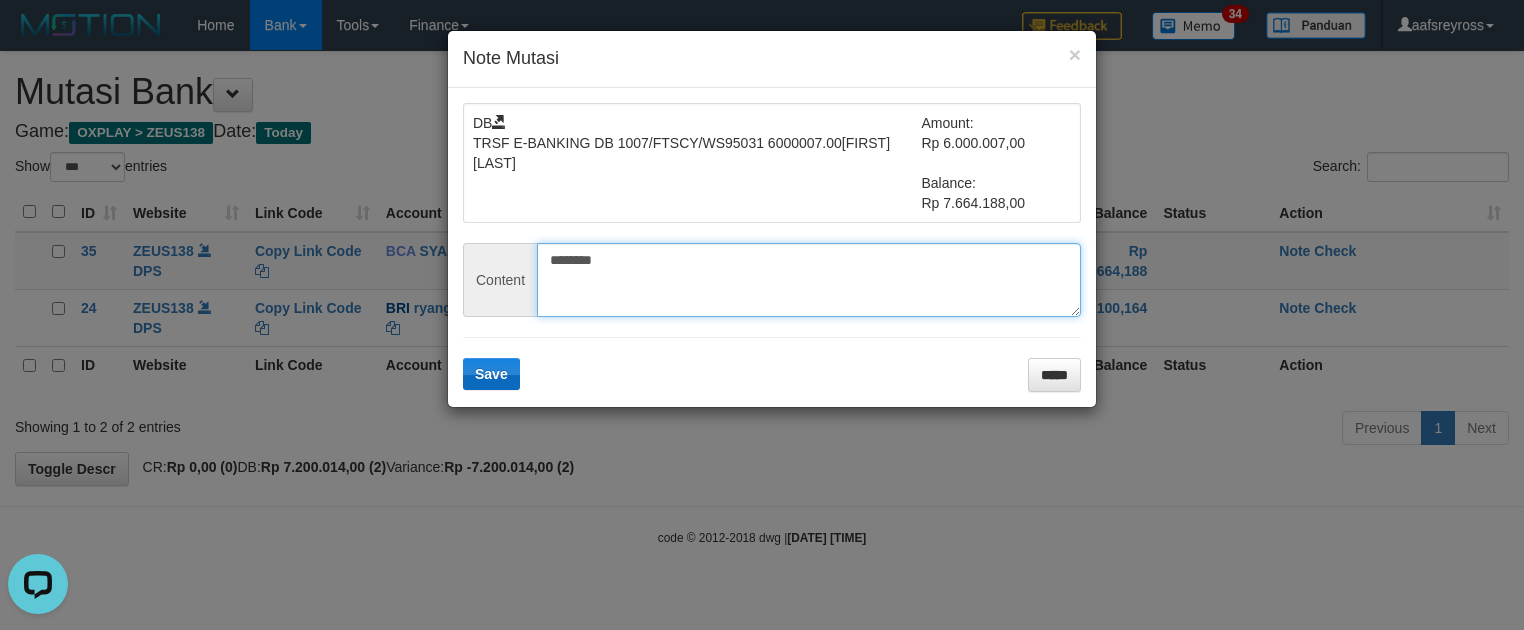 type on "********" 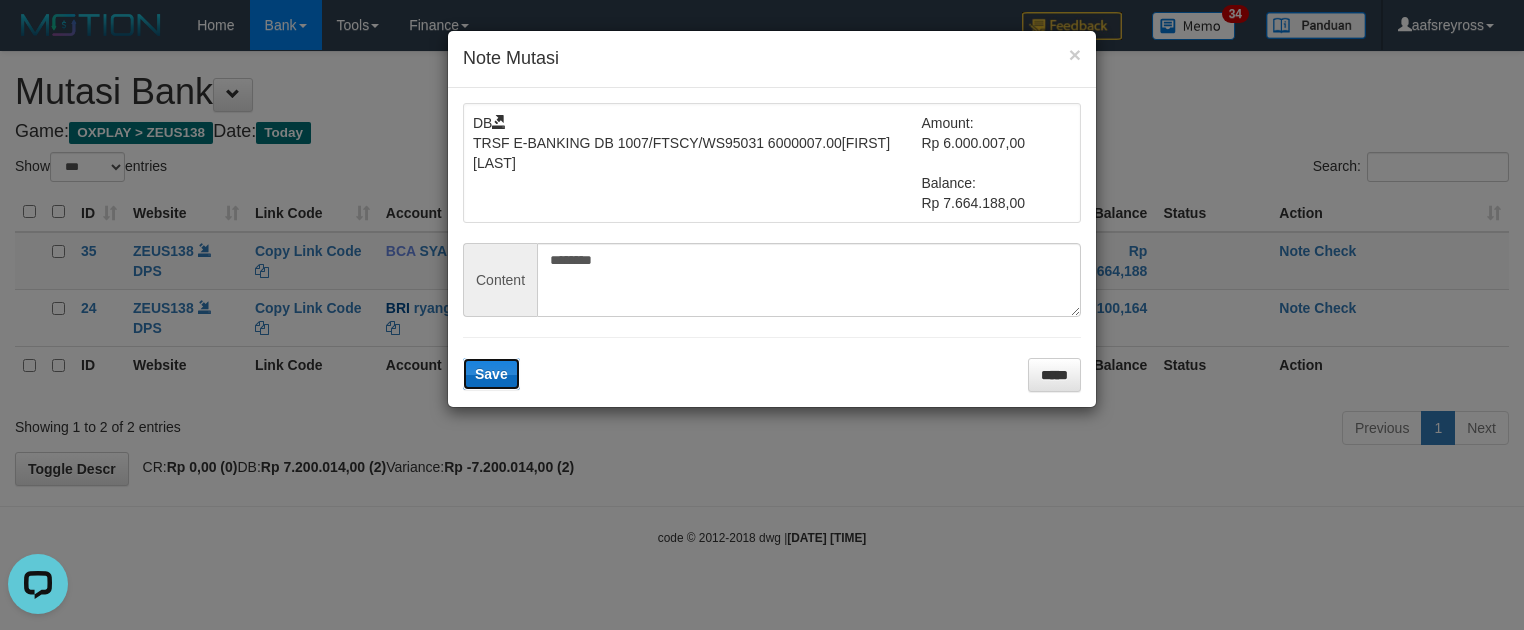 click on "Save" at bounding box center [491, 374] 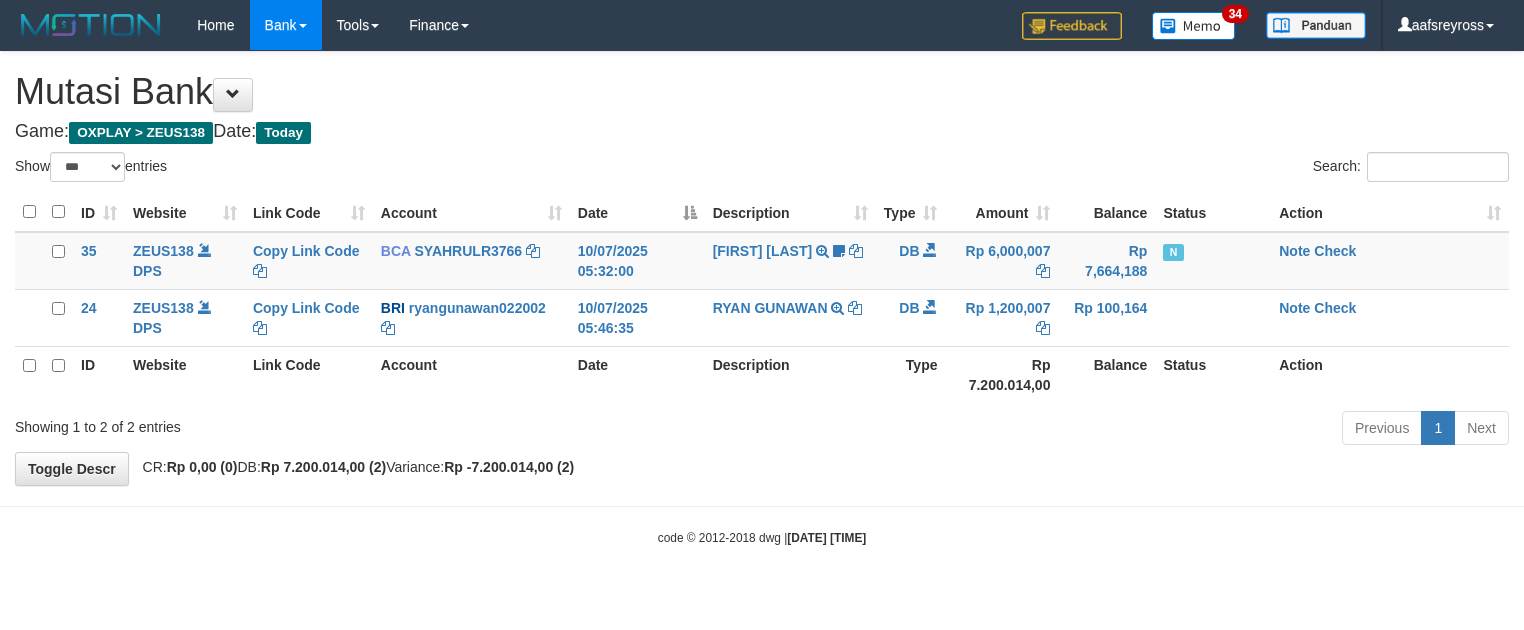 scroll, scrollTop: 0, scrollLeft: 0, axis: both 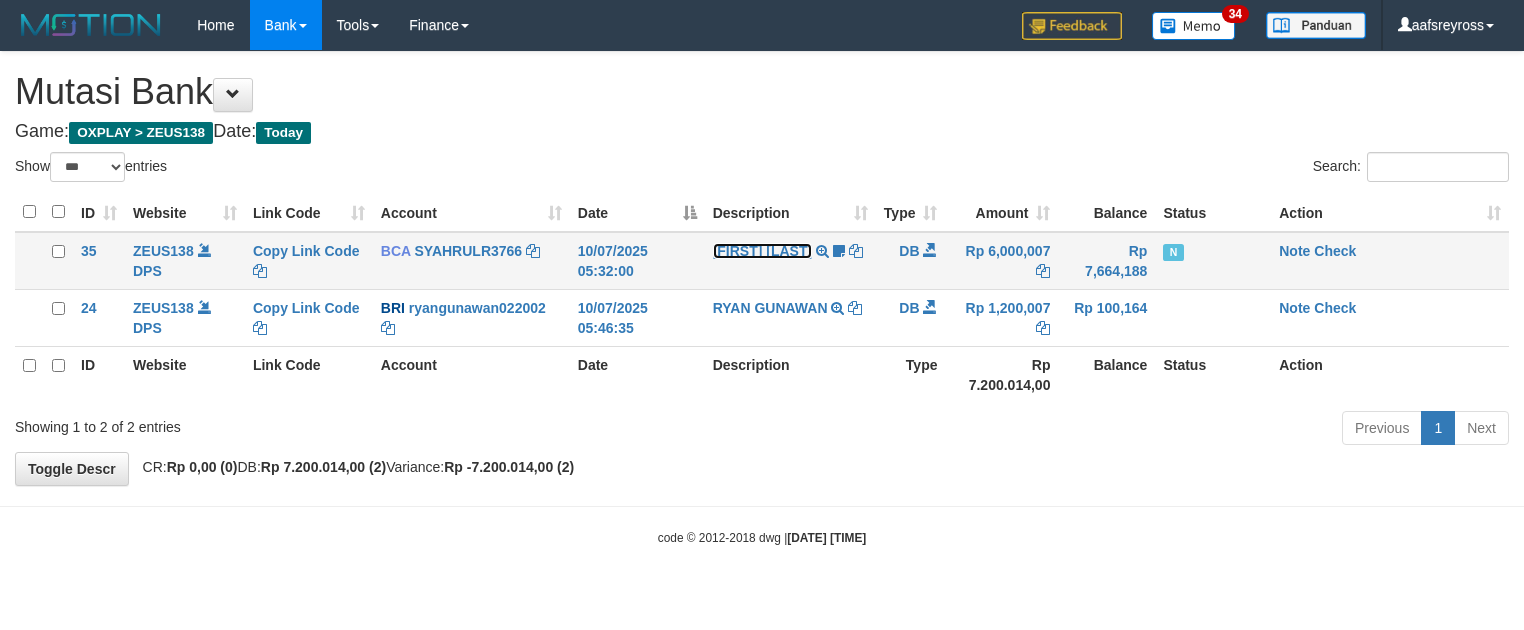 click on "[FIRST] [LAST]" at bounding box center [163, 251] 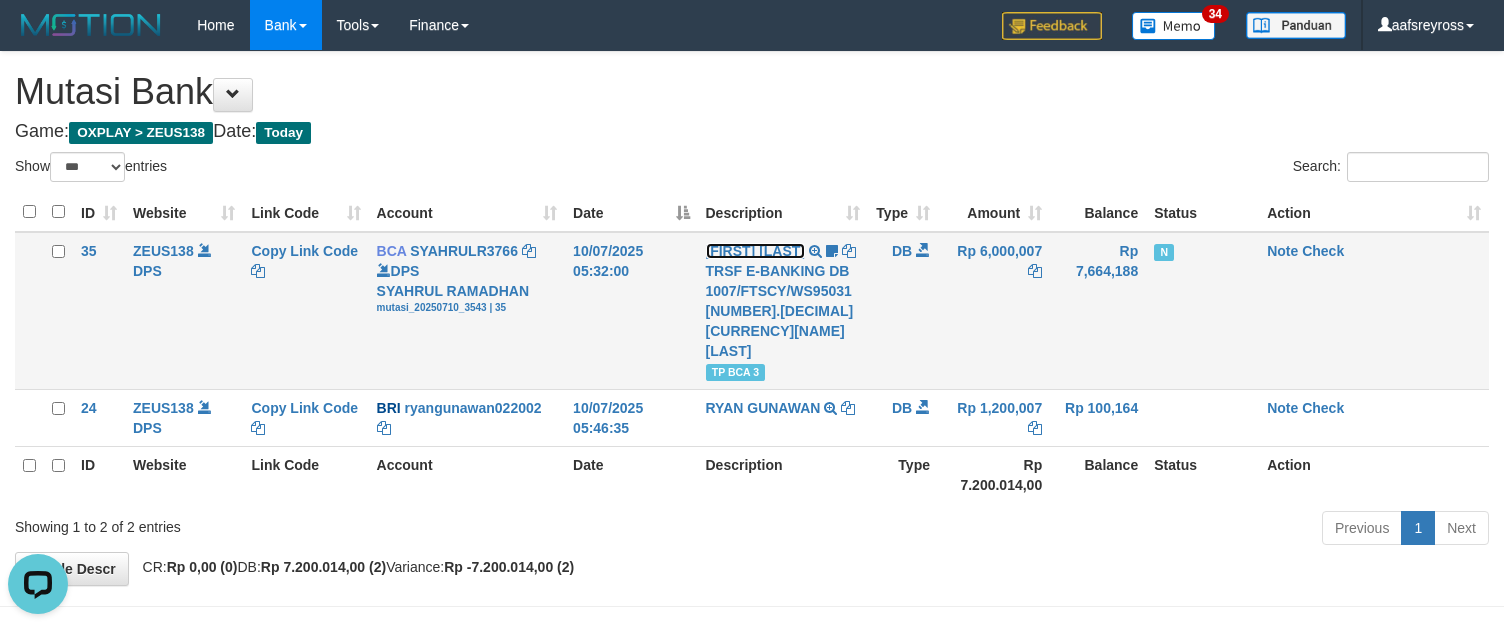 scroll, scrollTop: 0, scrollLeft: 0, axis: both 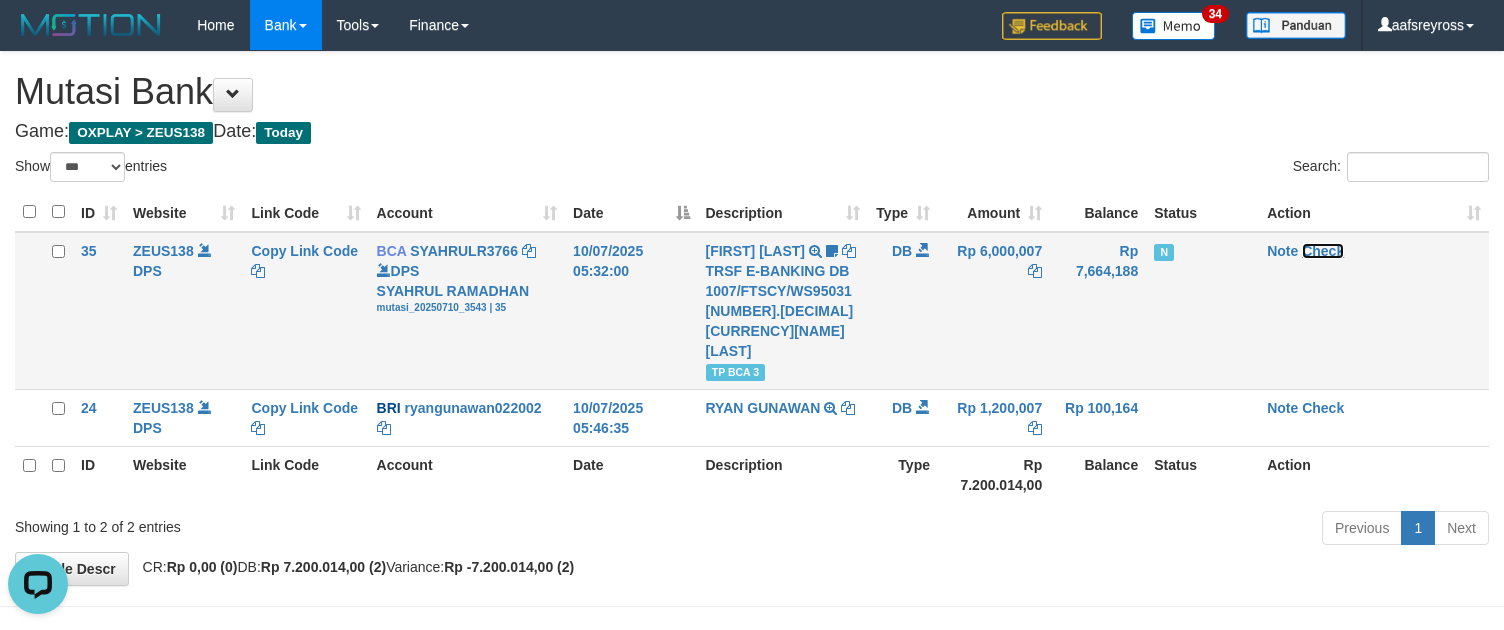 click on "Check" at bounding box center [464, 251] 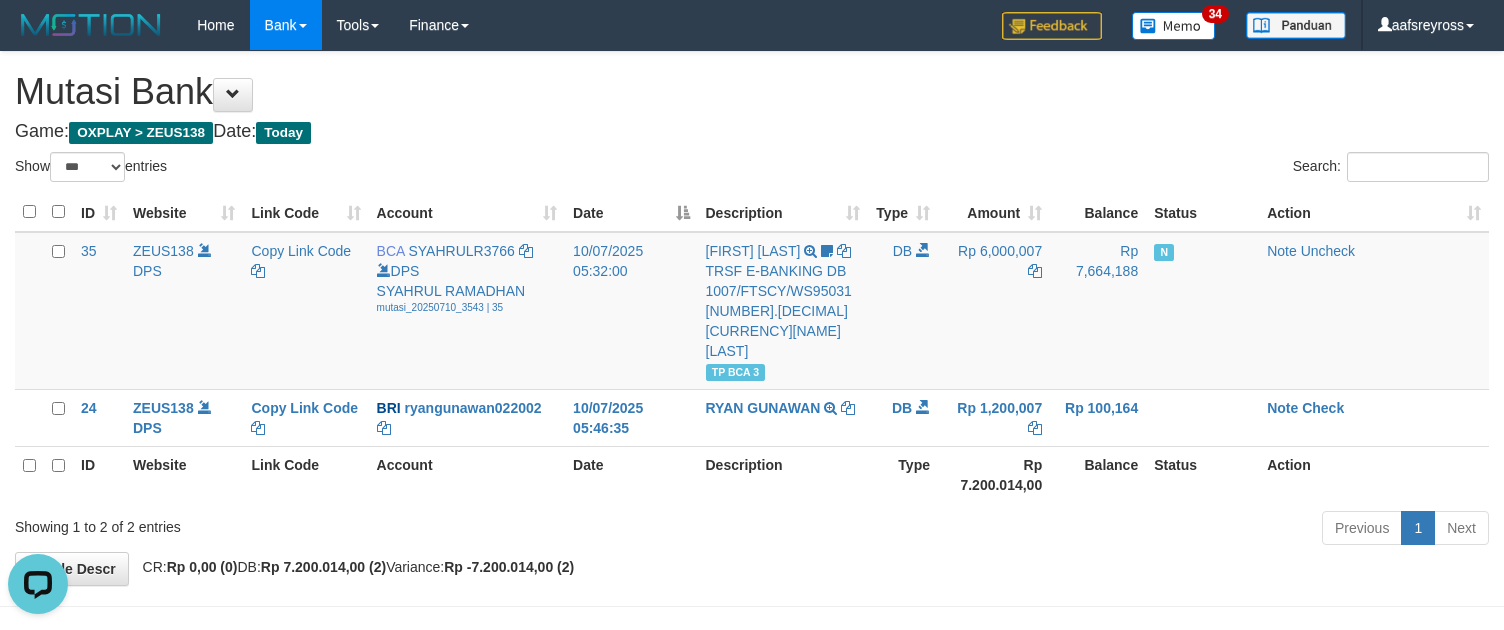click on "Previous 1 Next" at bounding box center [1065, 510] 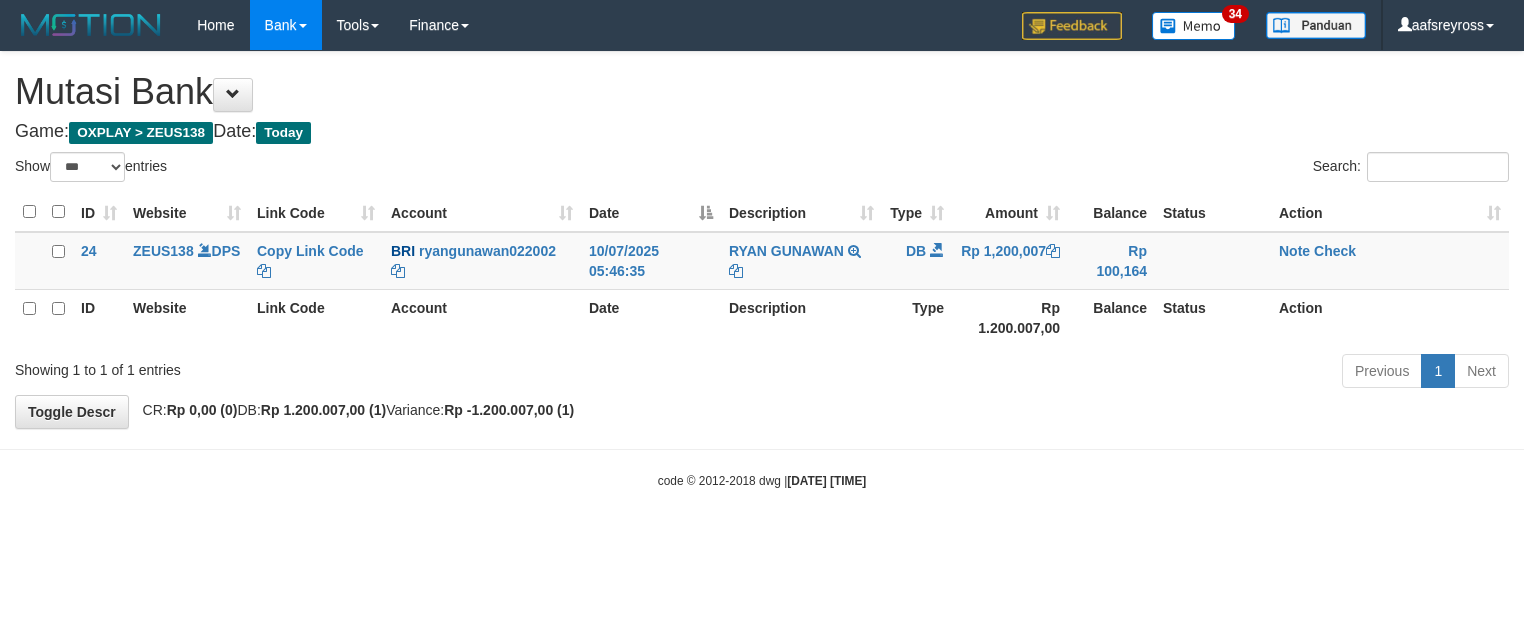 scroll, scrollTop: 0, scrollLeft: 0, axis: both 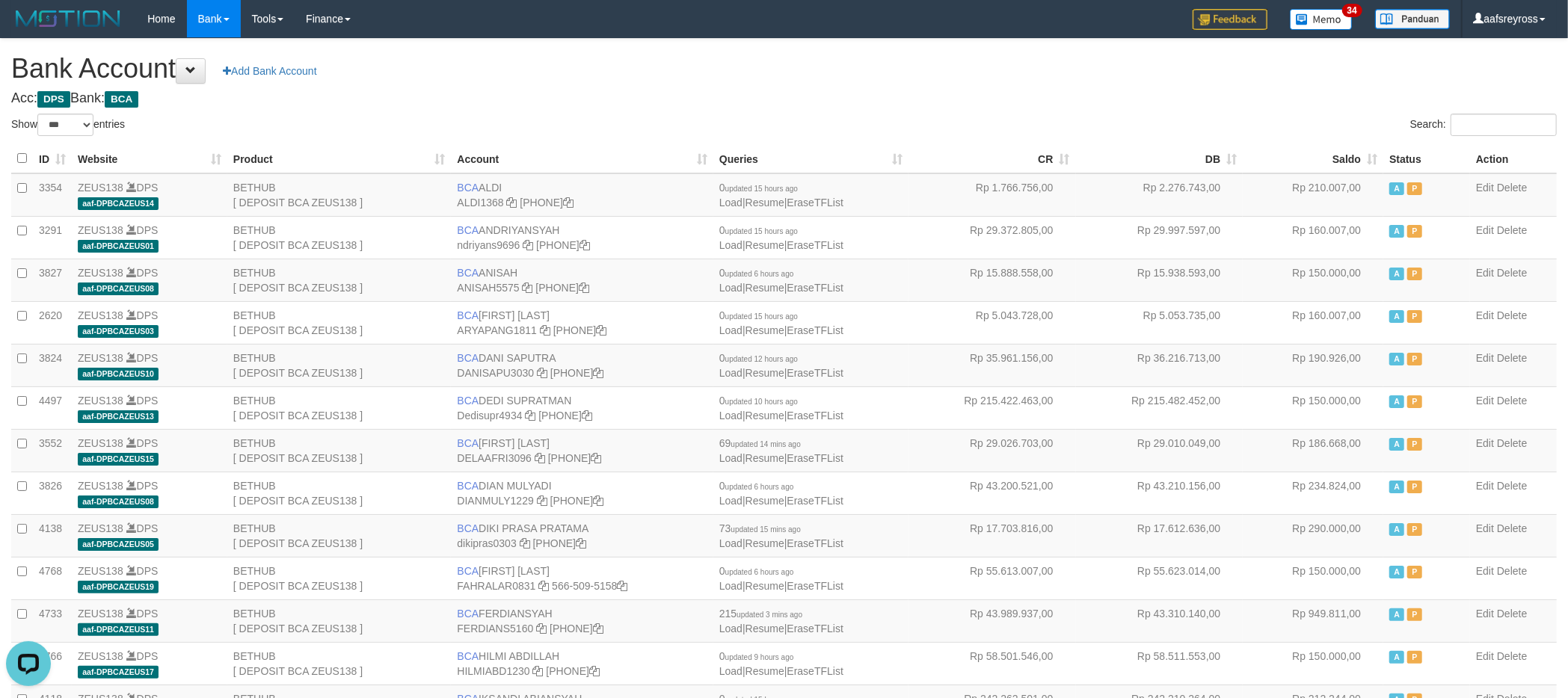 drag, startPoint x: 1231, startPoint y: 132, endPoint x: 1230, endPoint y: 142, distance: 10.049876 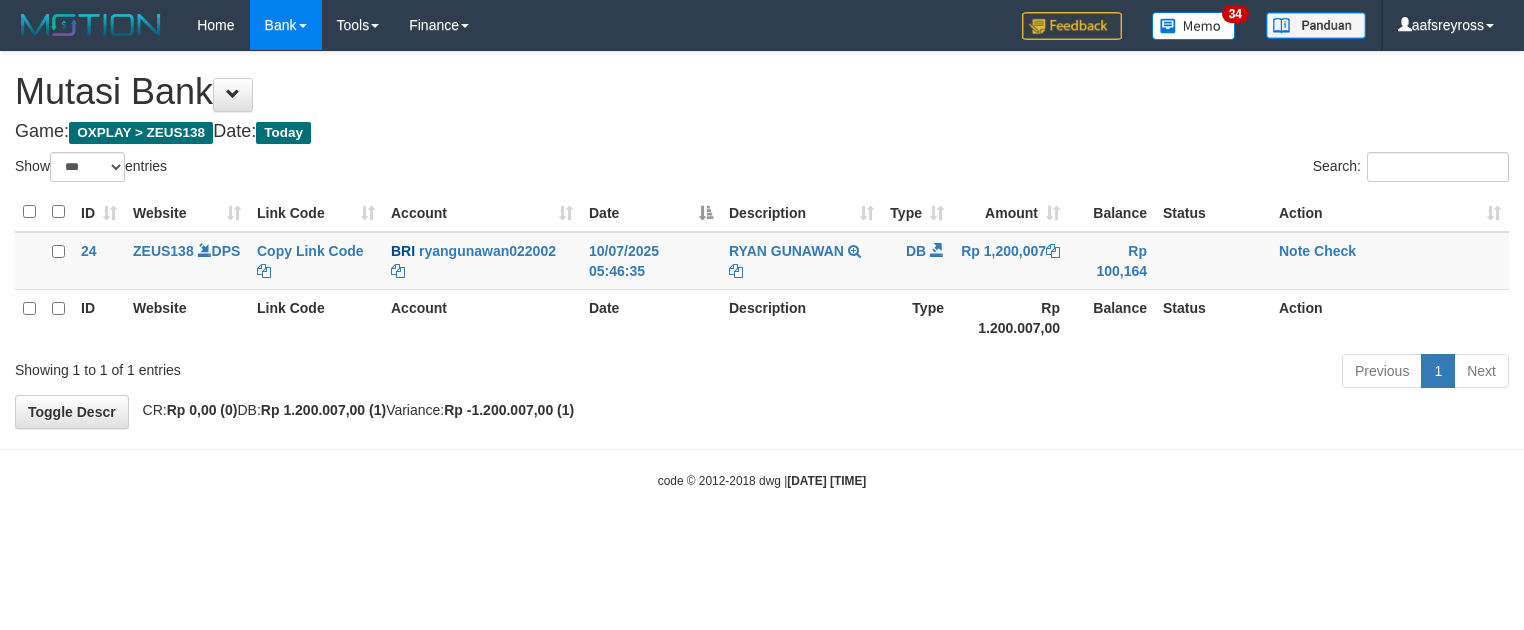 scroll, scrollTop: 0, scrollLeft: 0, axis: both 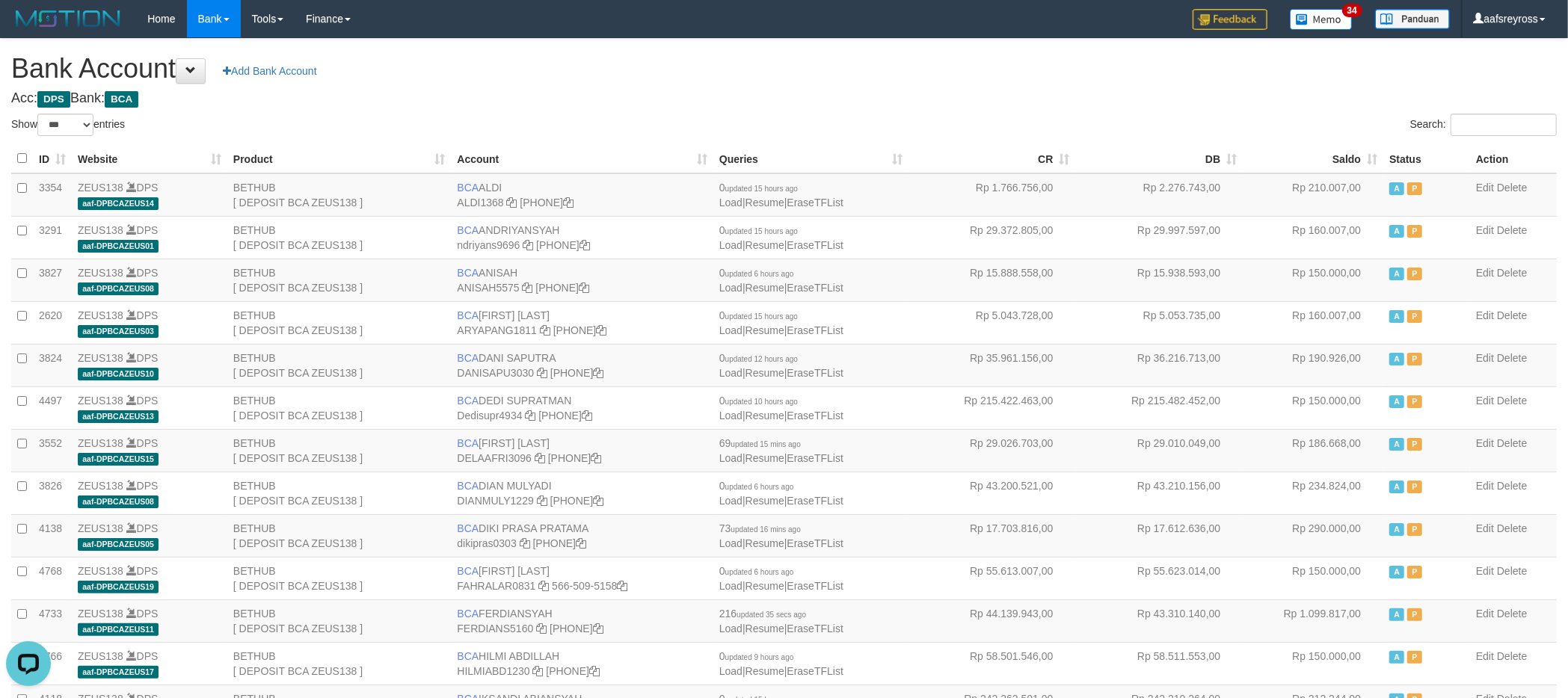click on "Search:" at bounding box center [1176, 126] 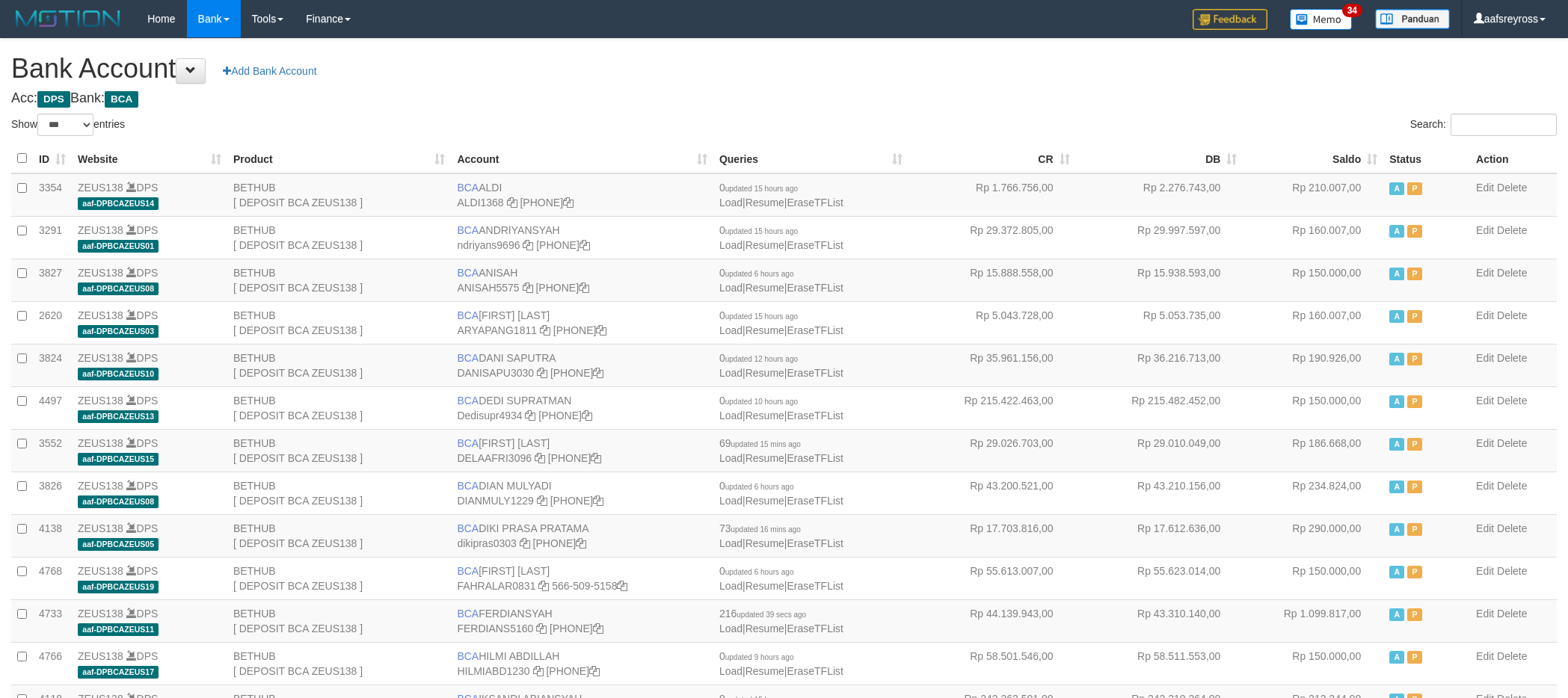 scroll, scrollTop: 0, scrollLeft: 0, axis: both 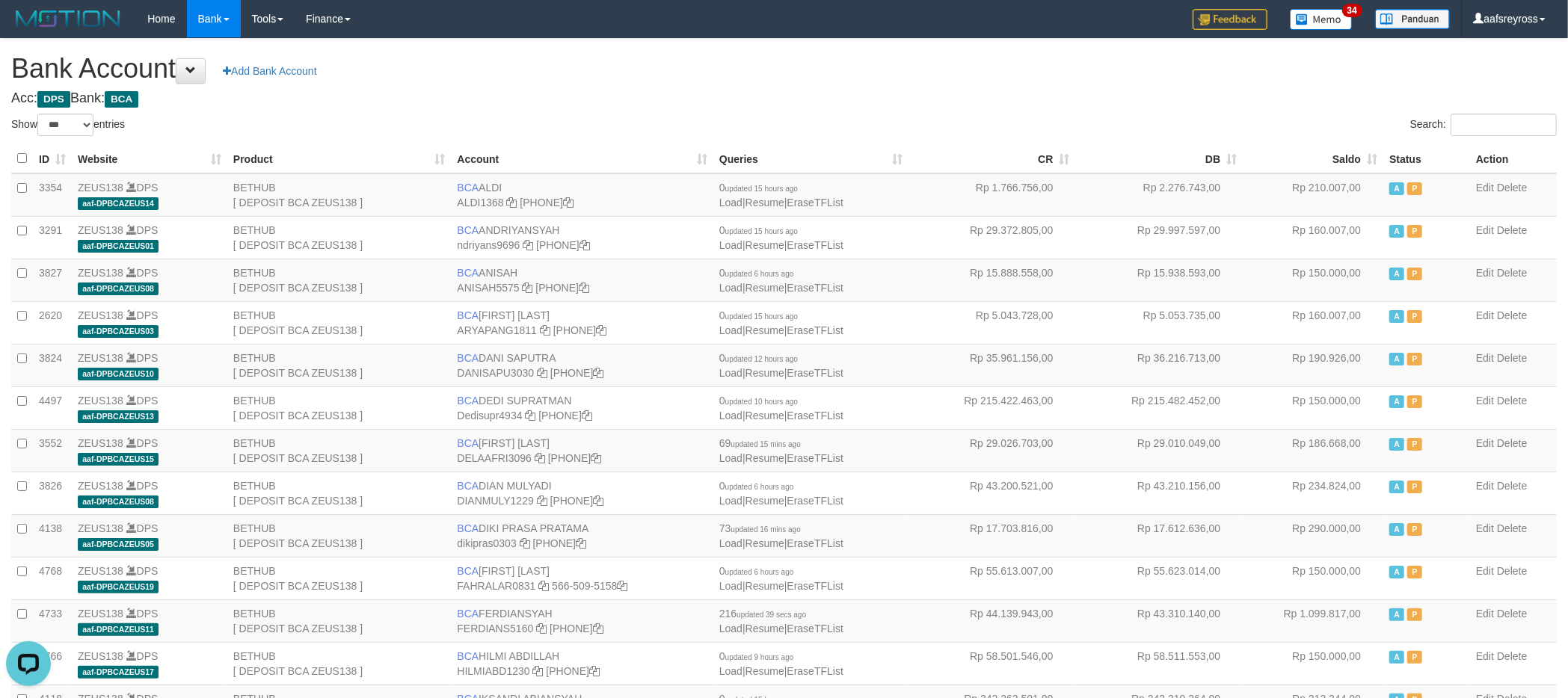 click on "**********" at bounding box center [784, 756] 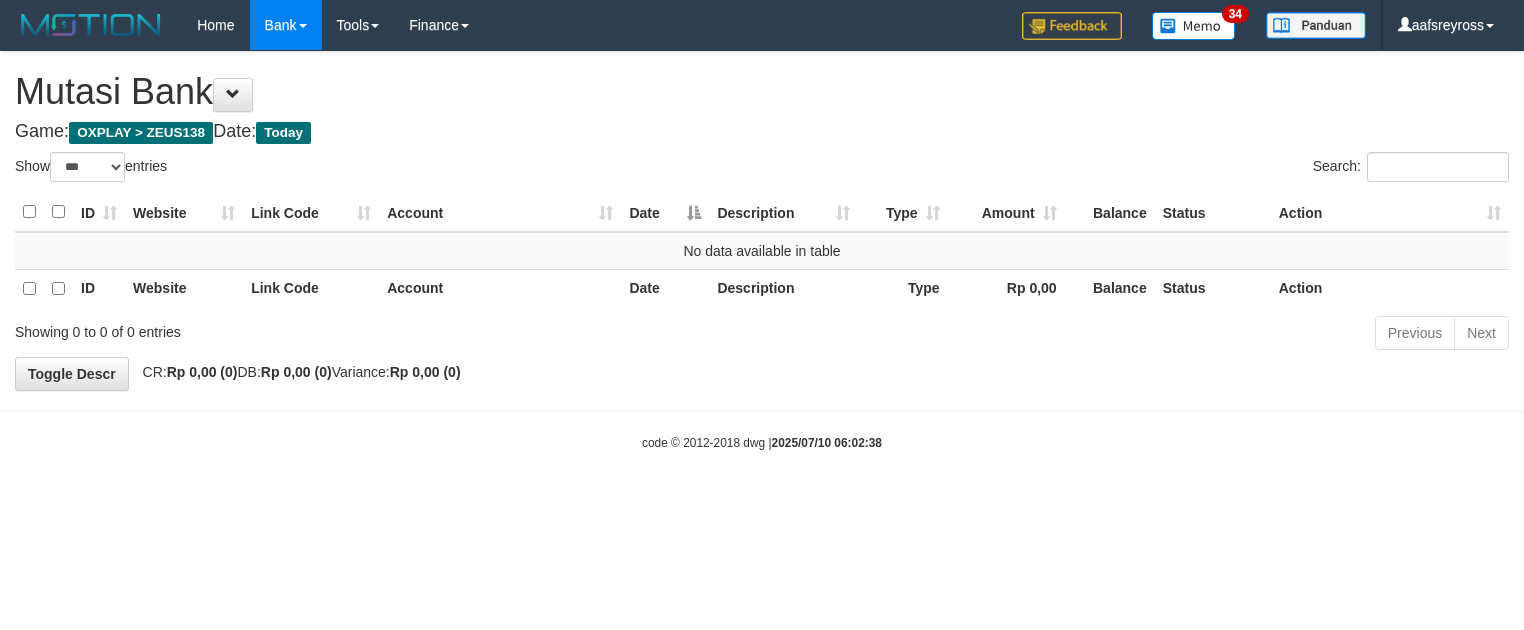 scroll, scrollTop: 0, scrollLeft: 0, axis: both 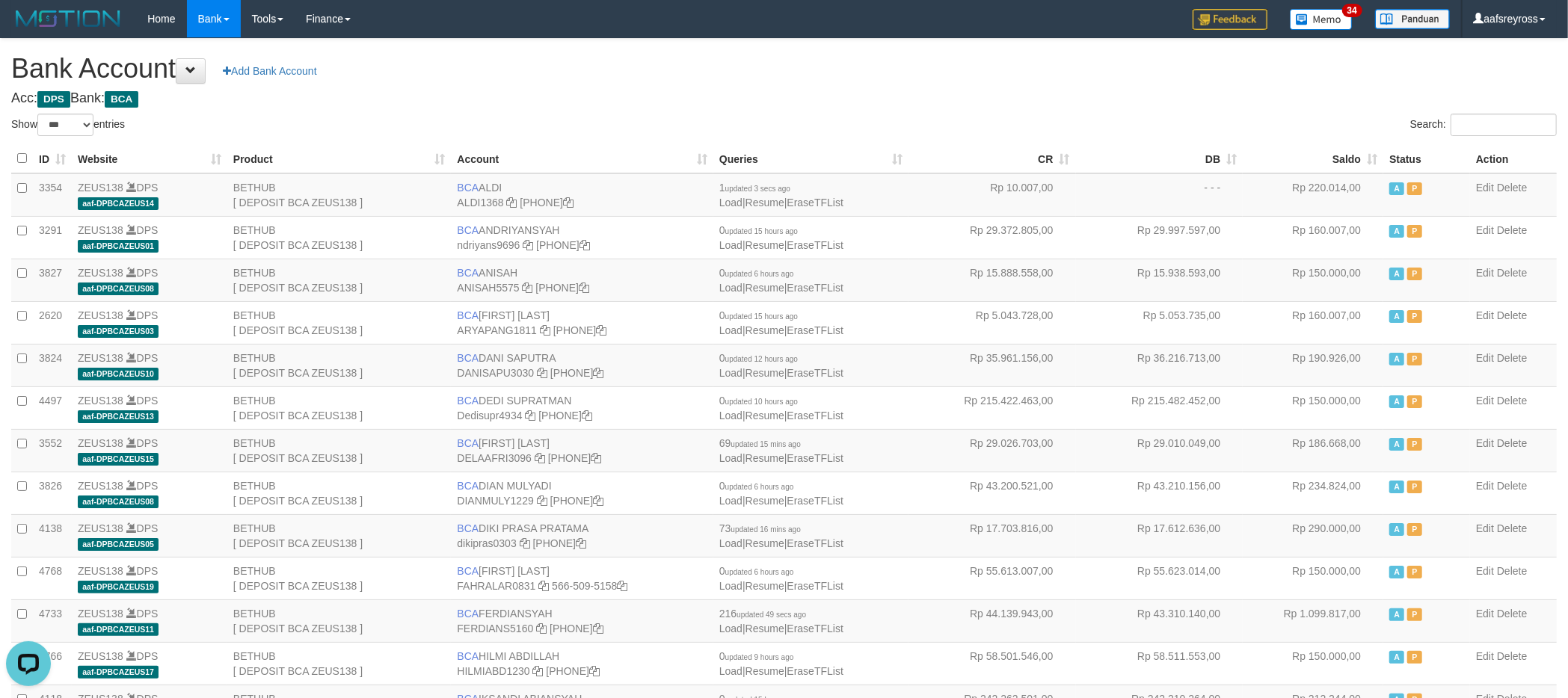 click on "Search:" at bounding box center (1176, 126) 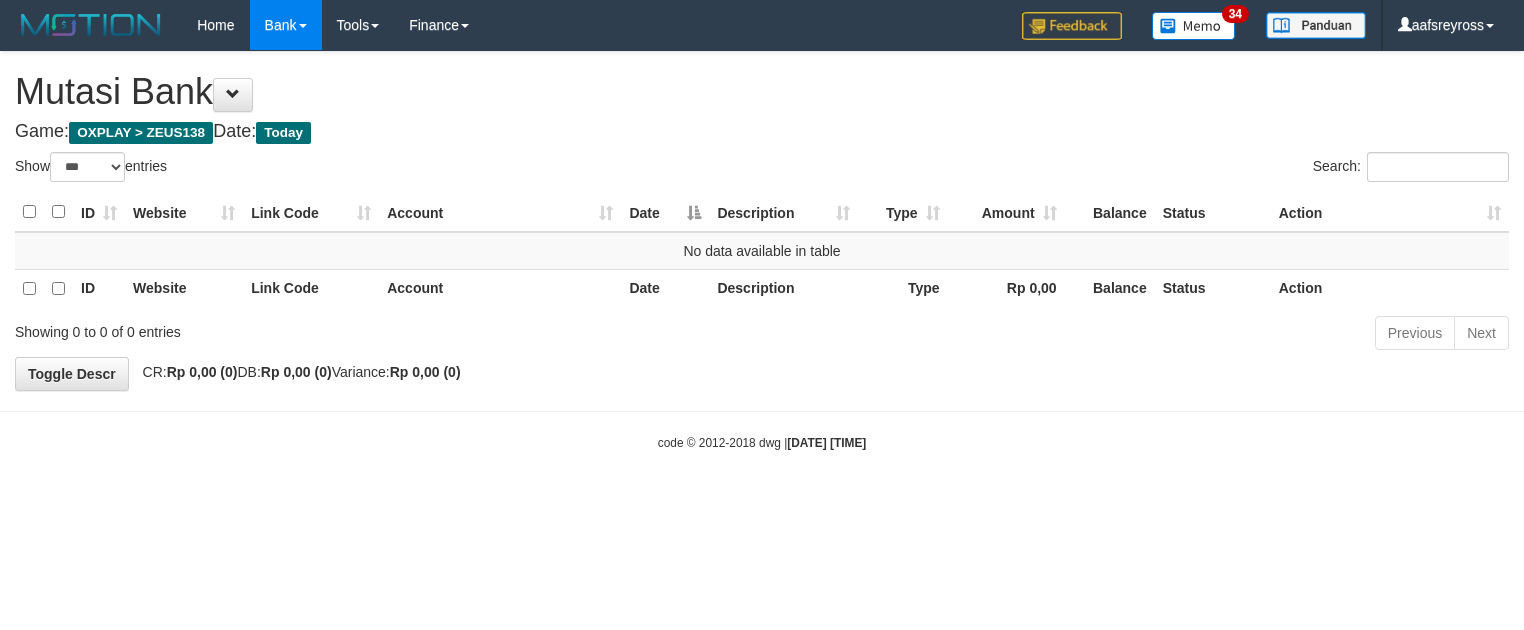 scroll, scrollTop: 0, scrollLeft: 0, axis: both 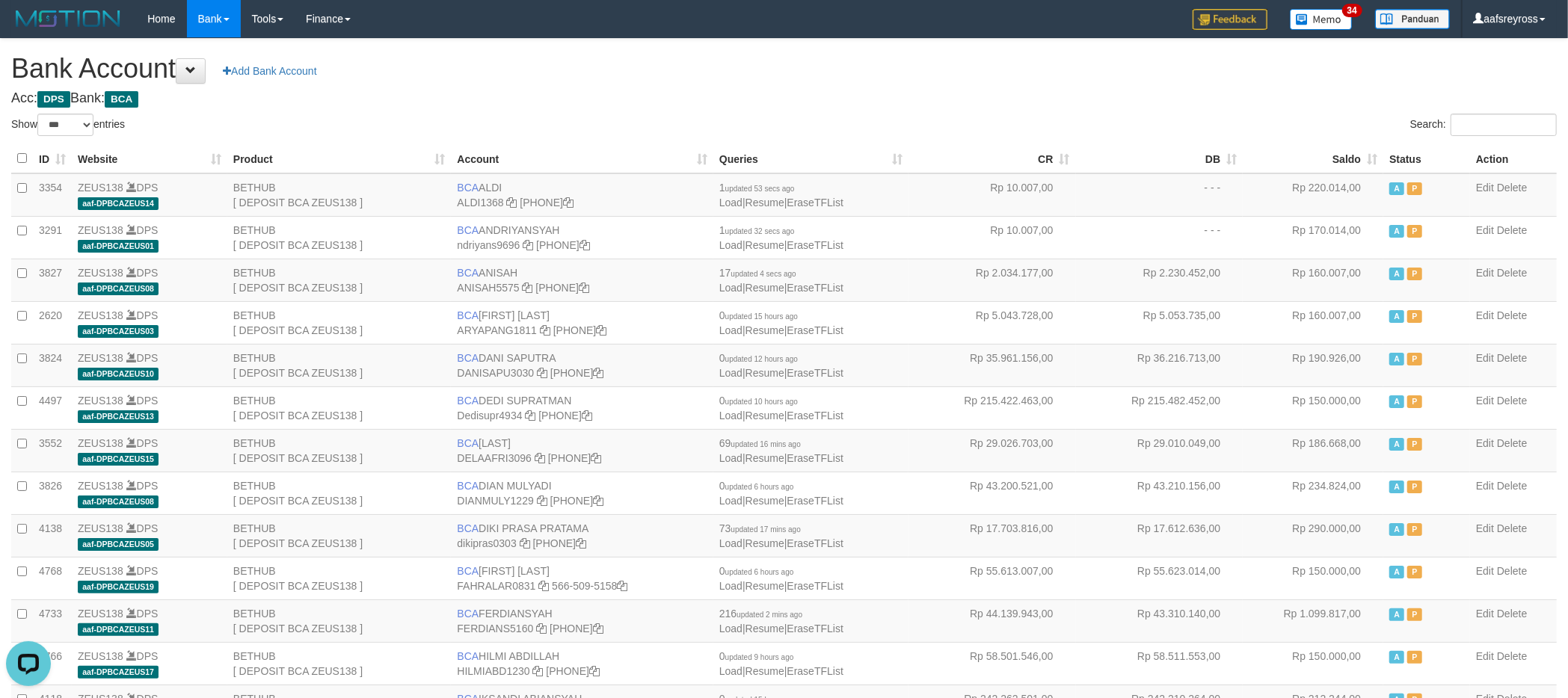 click on "CR" at bounding box center (992, 158) 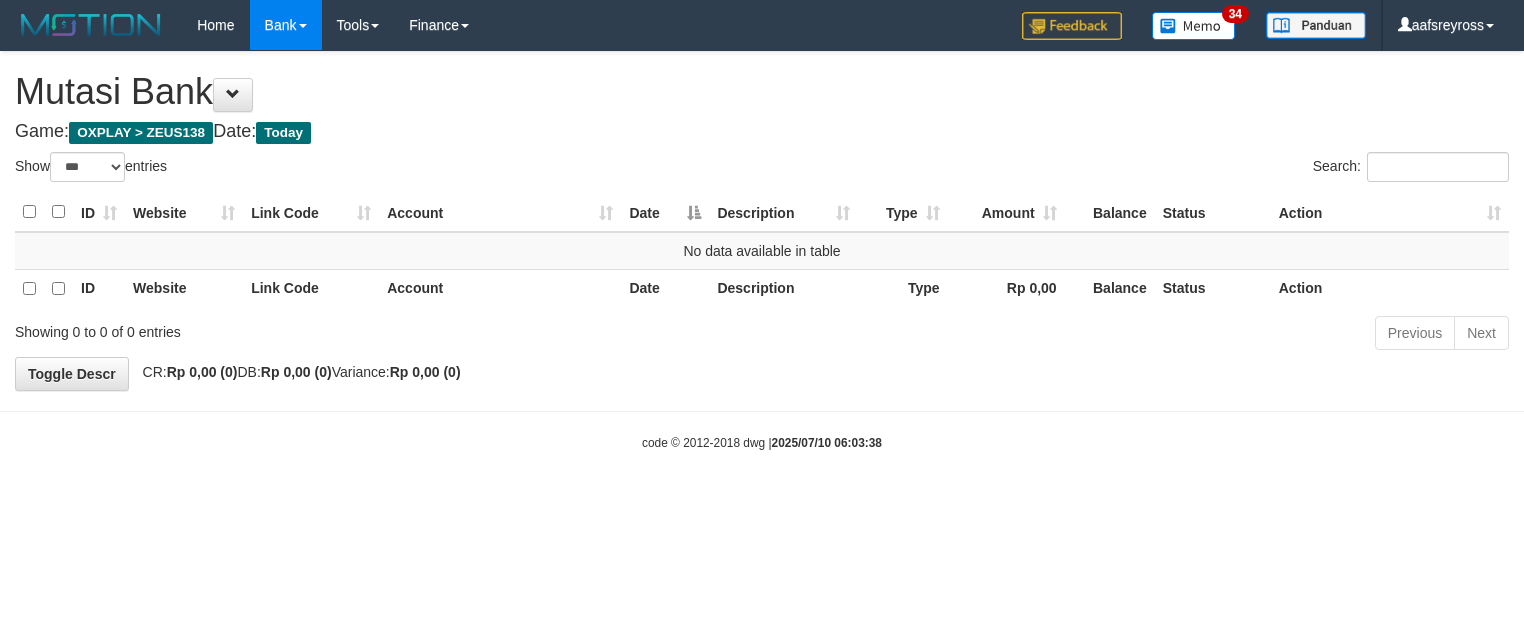 scroll, scrollTop: 0, scrollLeft: 0, axis: both 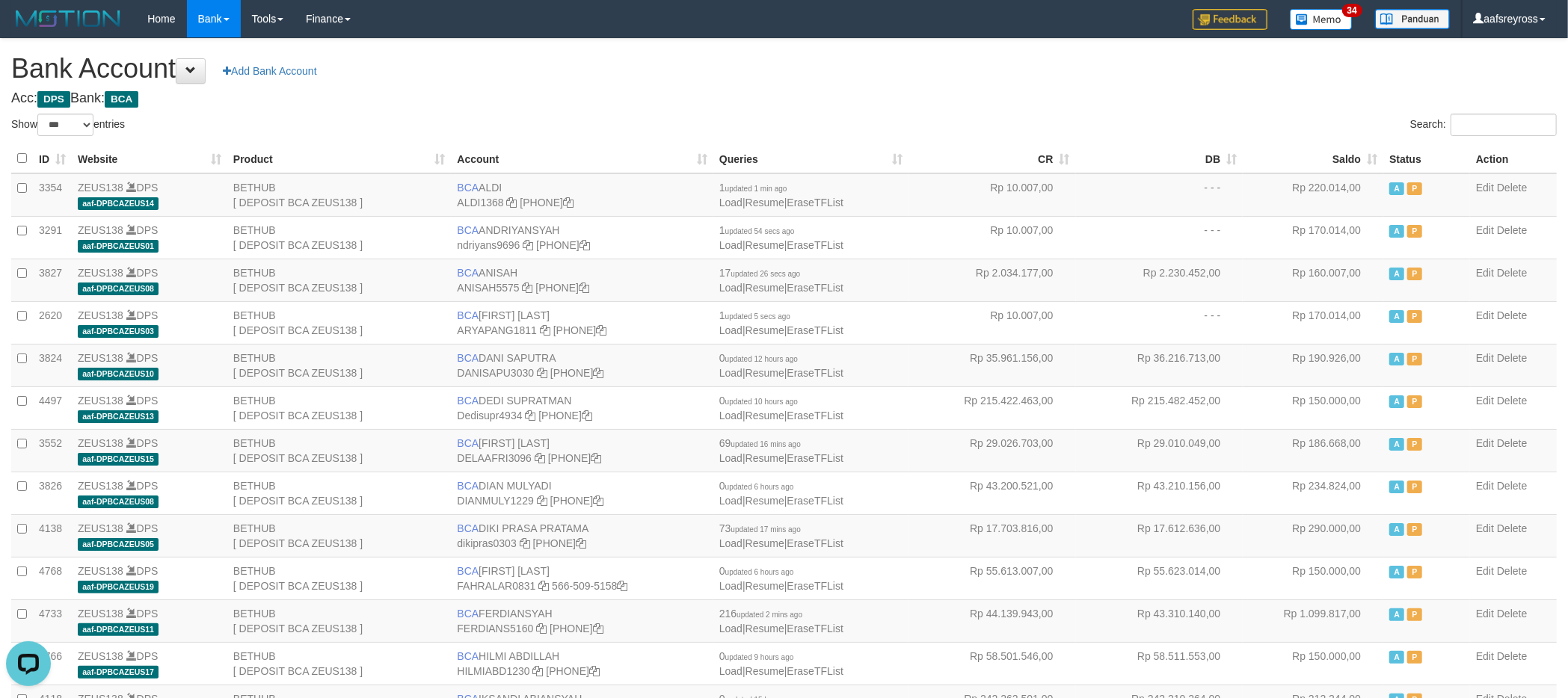 click on "Search:" at bounding box center (1176, 126) 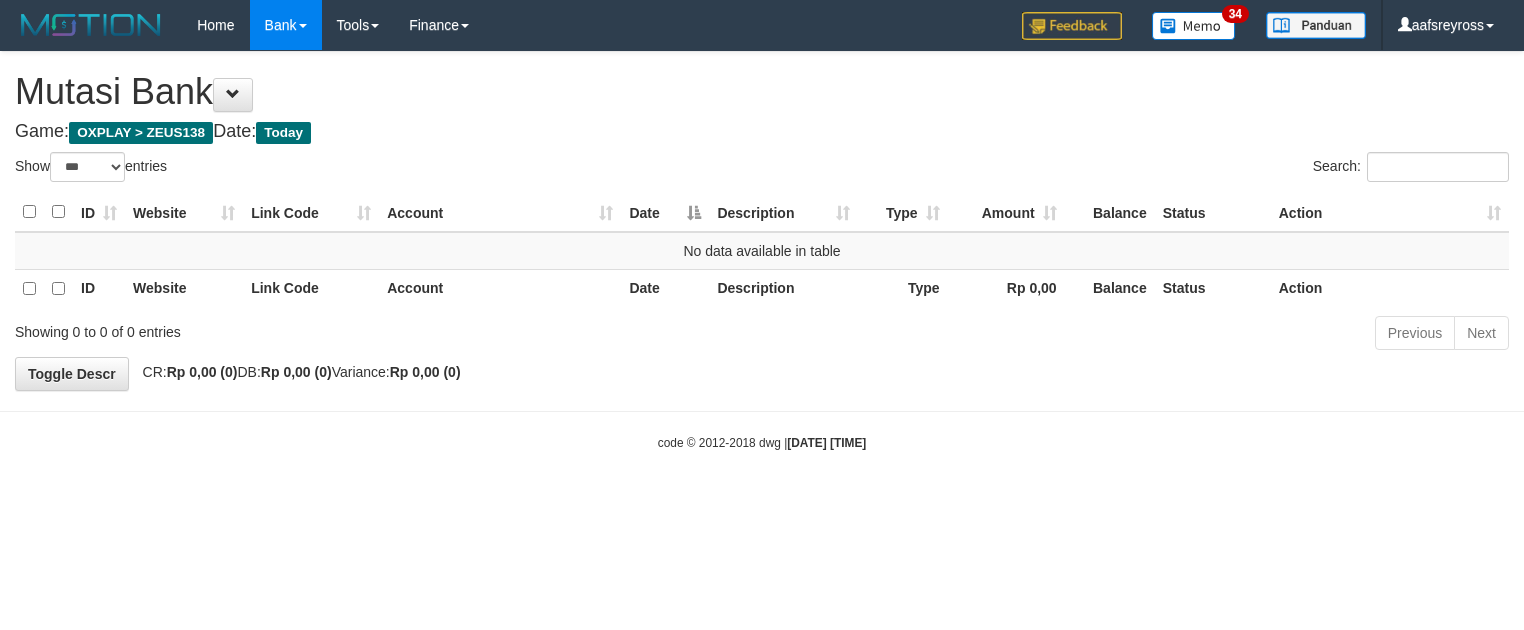scroll, scrollTop: 0, scrollLeft: 0, axis: both 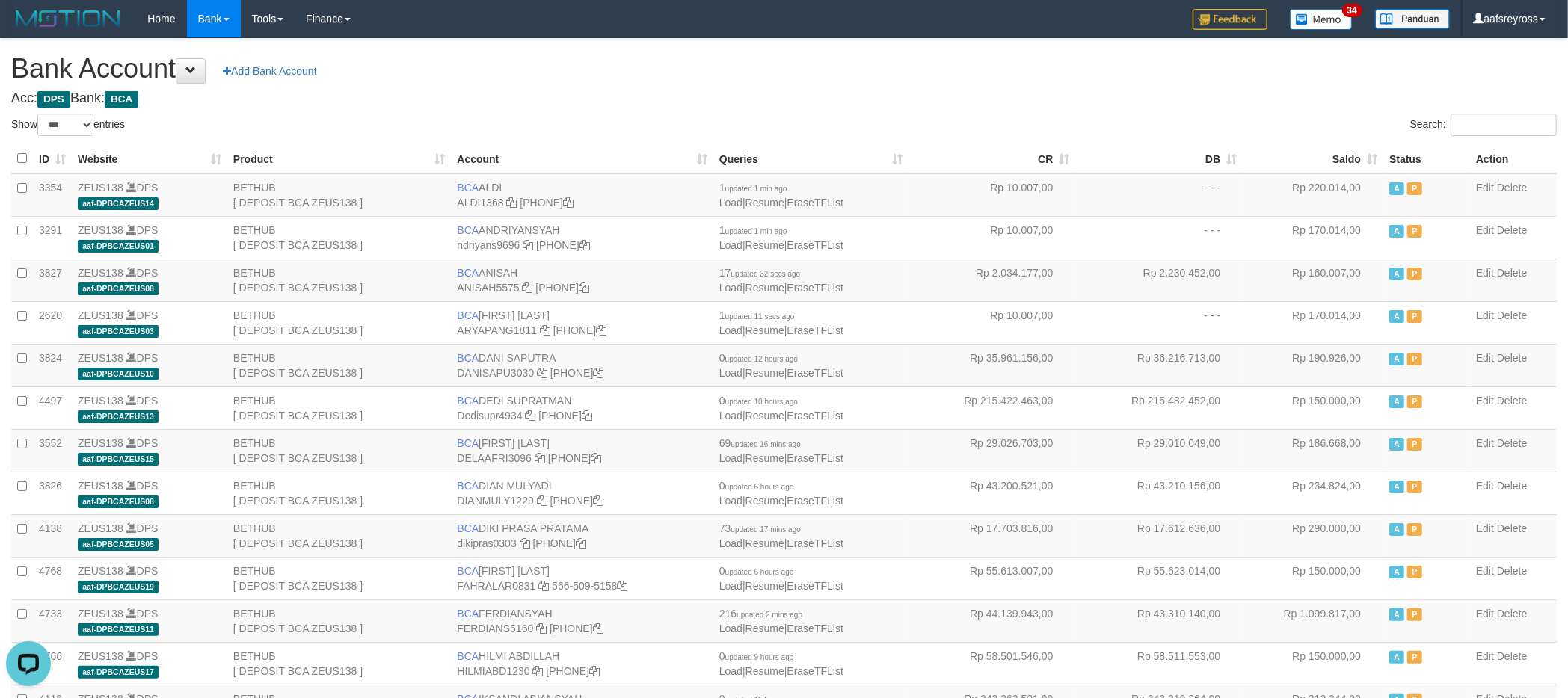 click on "Acc: 										 DPS
Bank:   BCA" at bounding box center [784, 99] 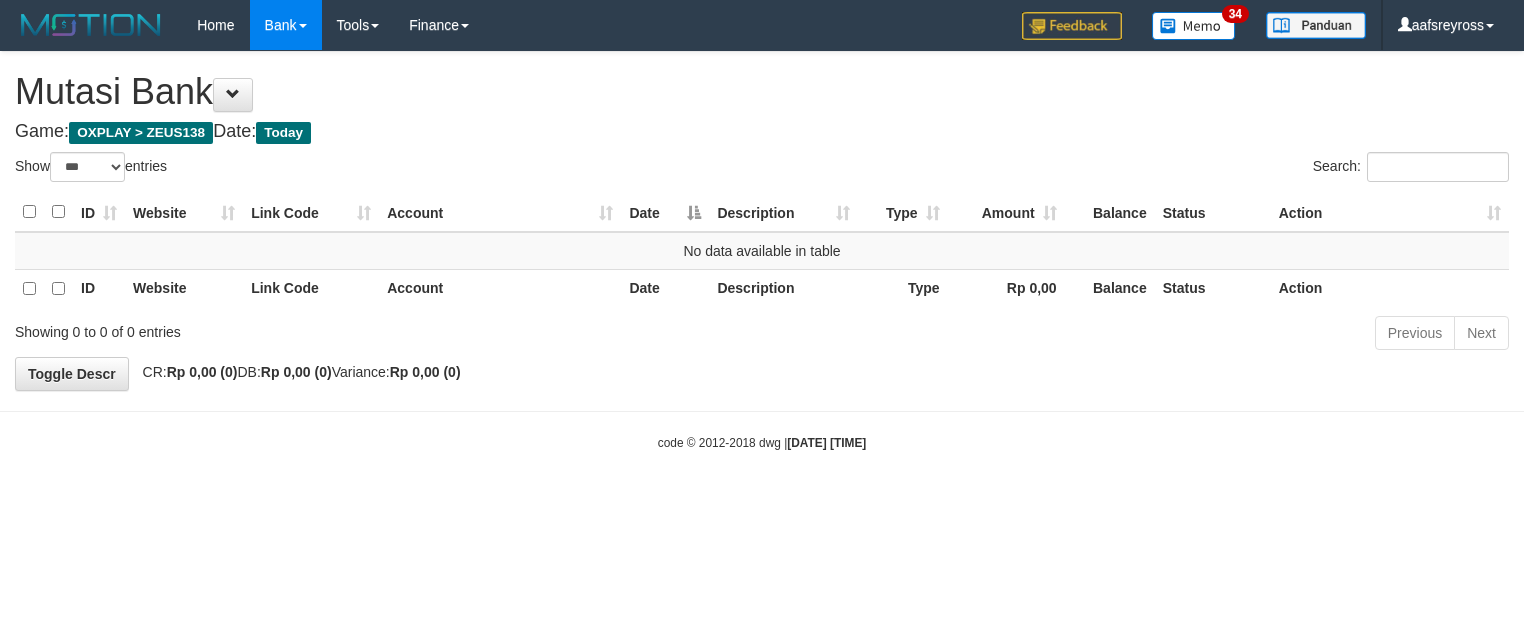 scroll, scrollTop: 0, scrollLeft: 0, axis: both 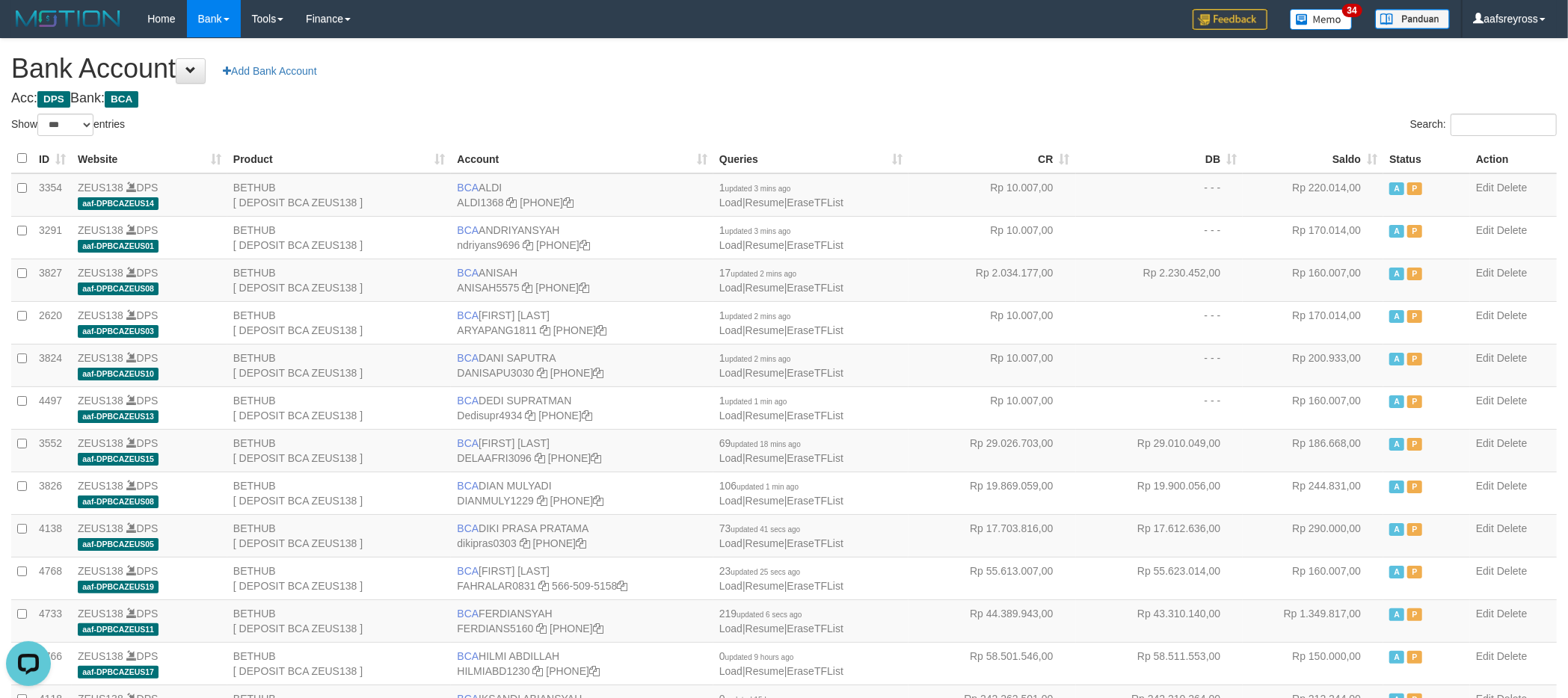 click on "Search:" at bounding box center [1176, 126] 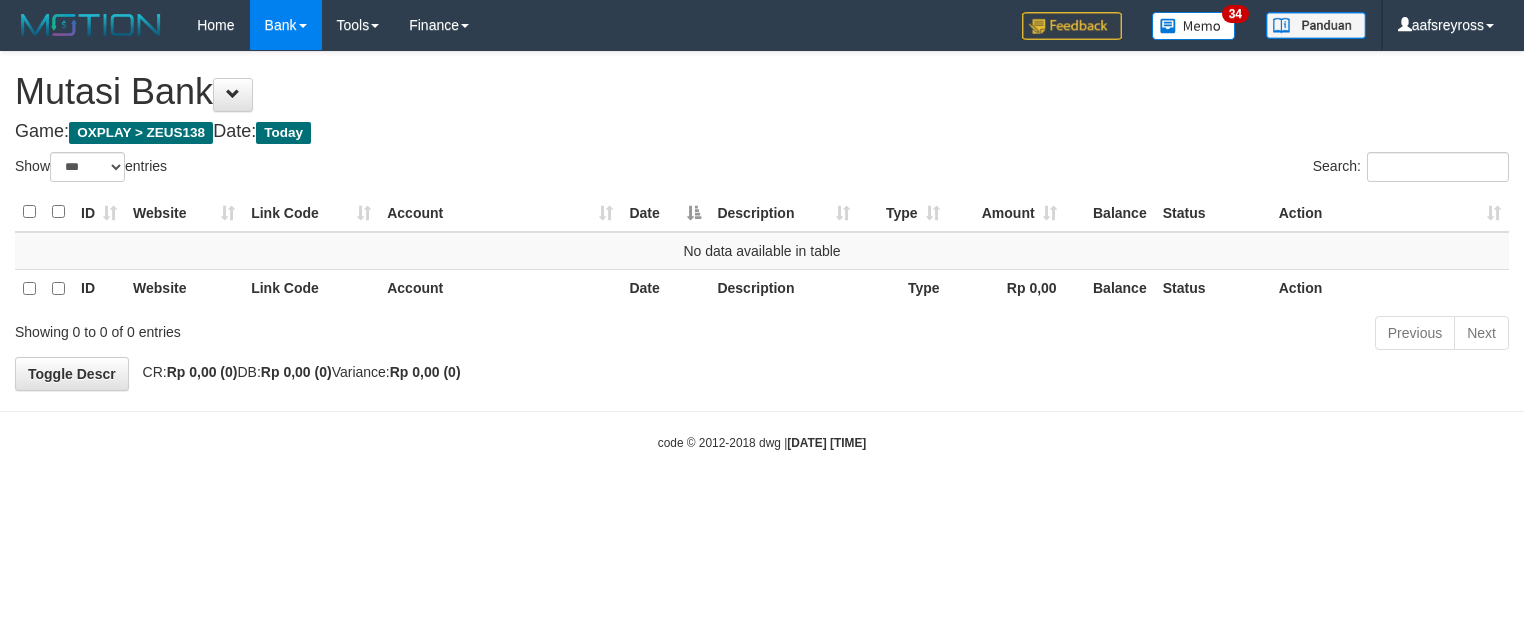 scroll, scrollTop: 0, scrollLeft: 0, axis: both 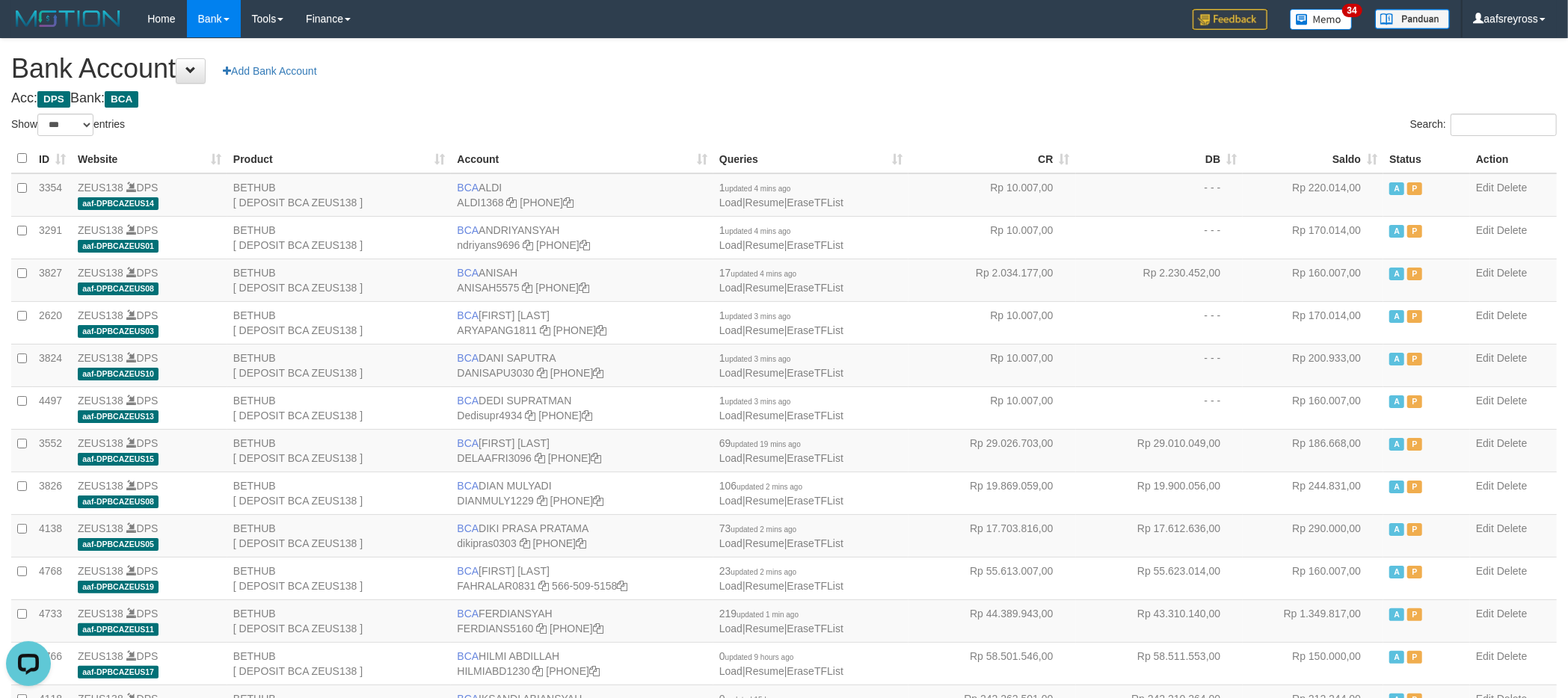 click on "Search:" at bounding box center (1176, 126) 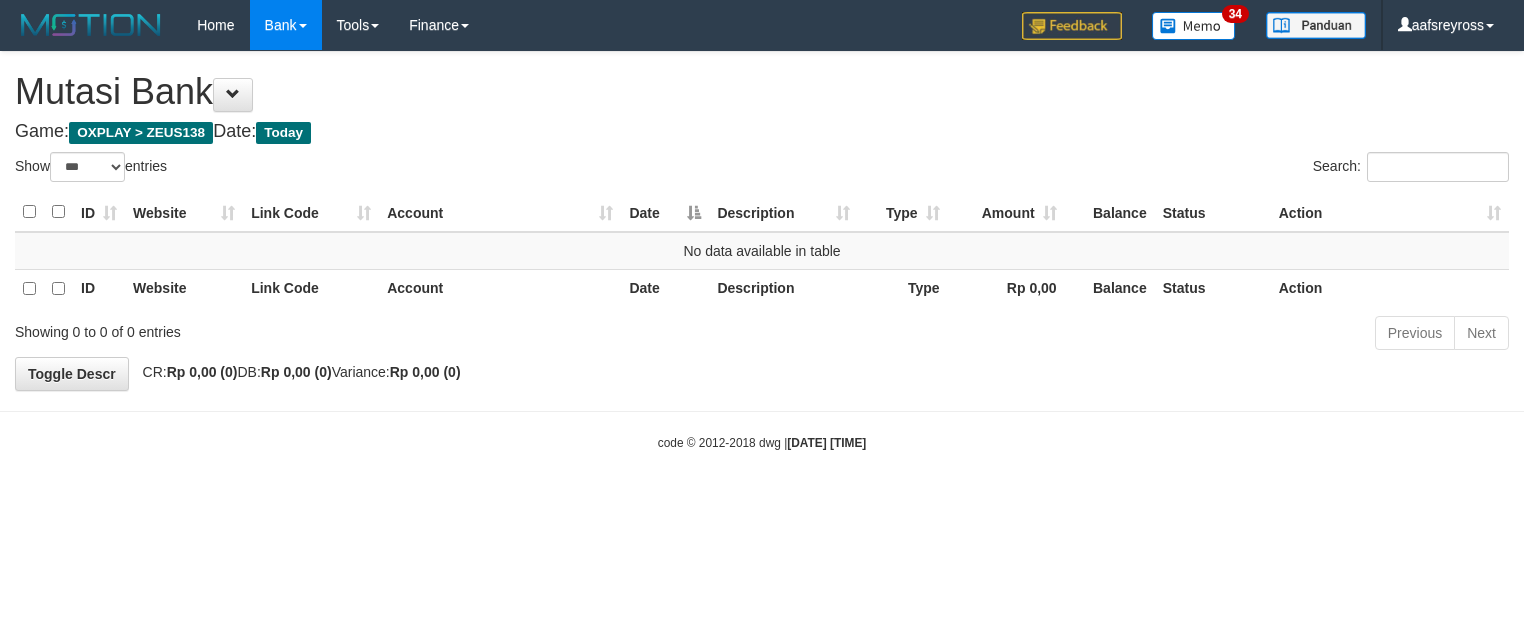 scroll, scrollTop: 0, scrollLeft: 0, axis: both 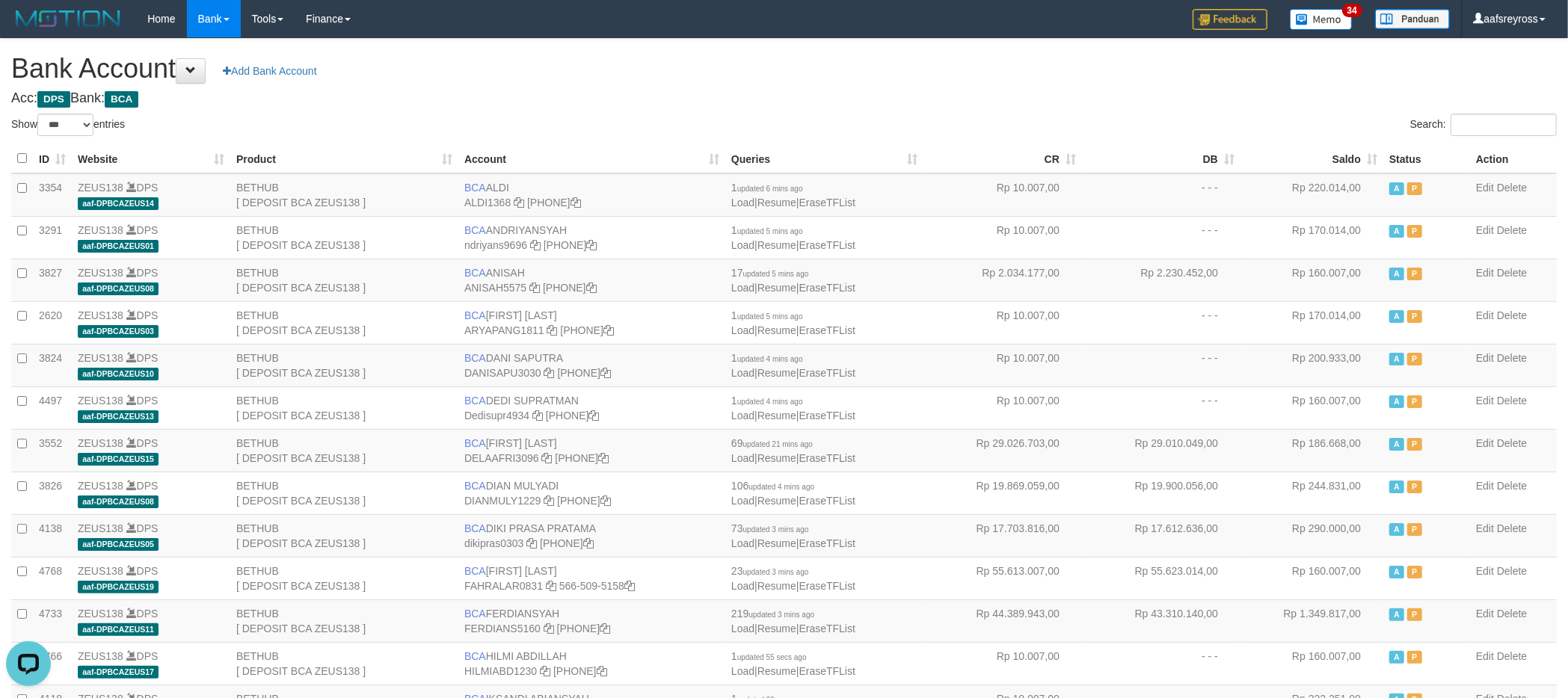 click on "Bank Account
Add Bank Account" at bounding box center [784, 69] 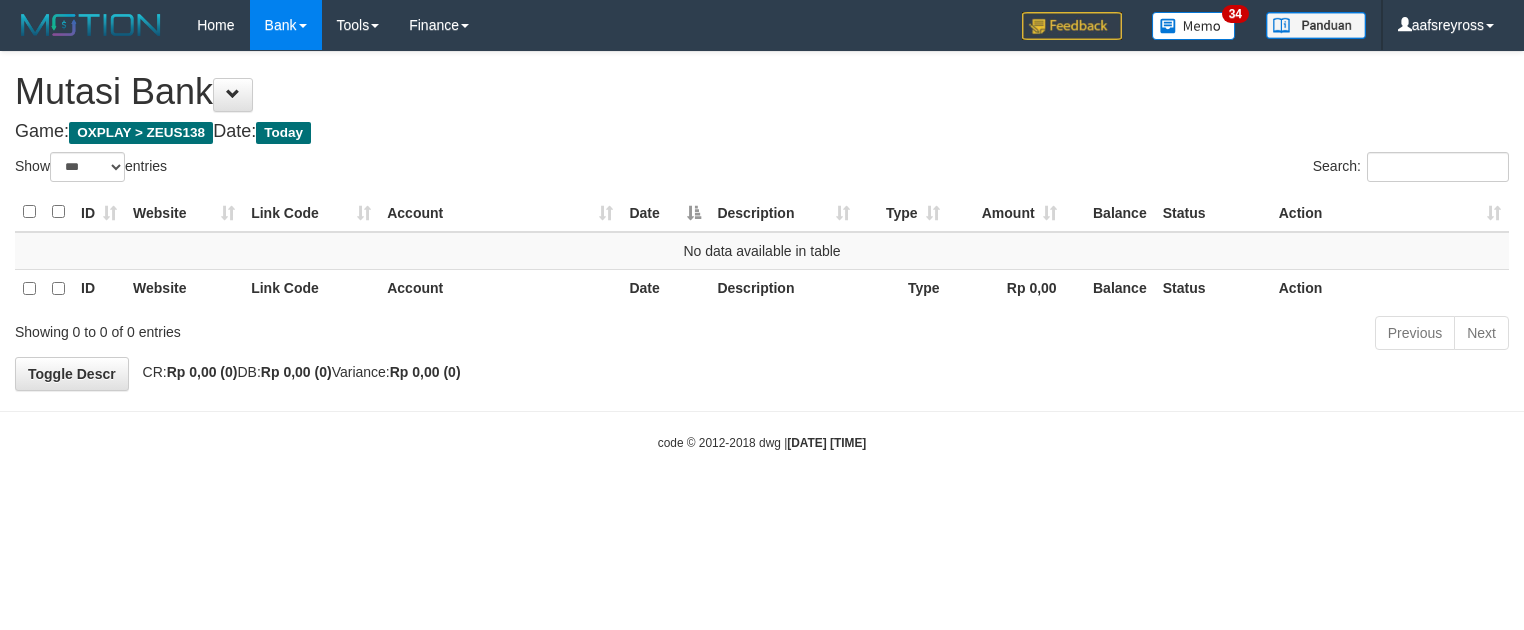 scroll, scrollTop: 0, scrollLeft: 0, axis: both 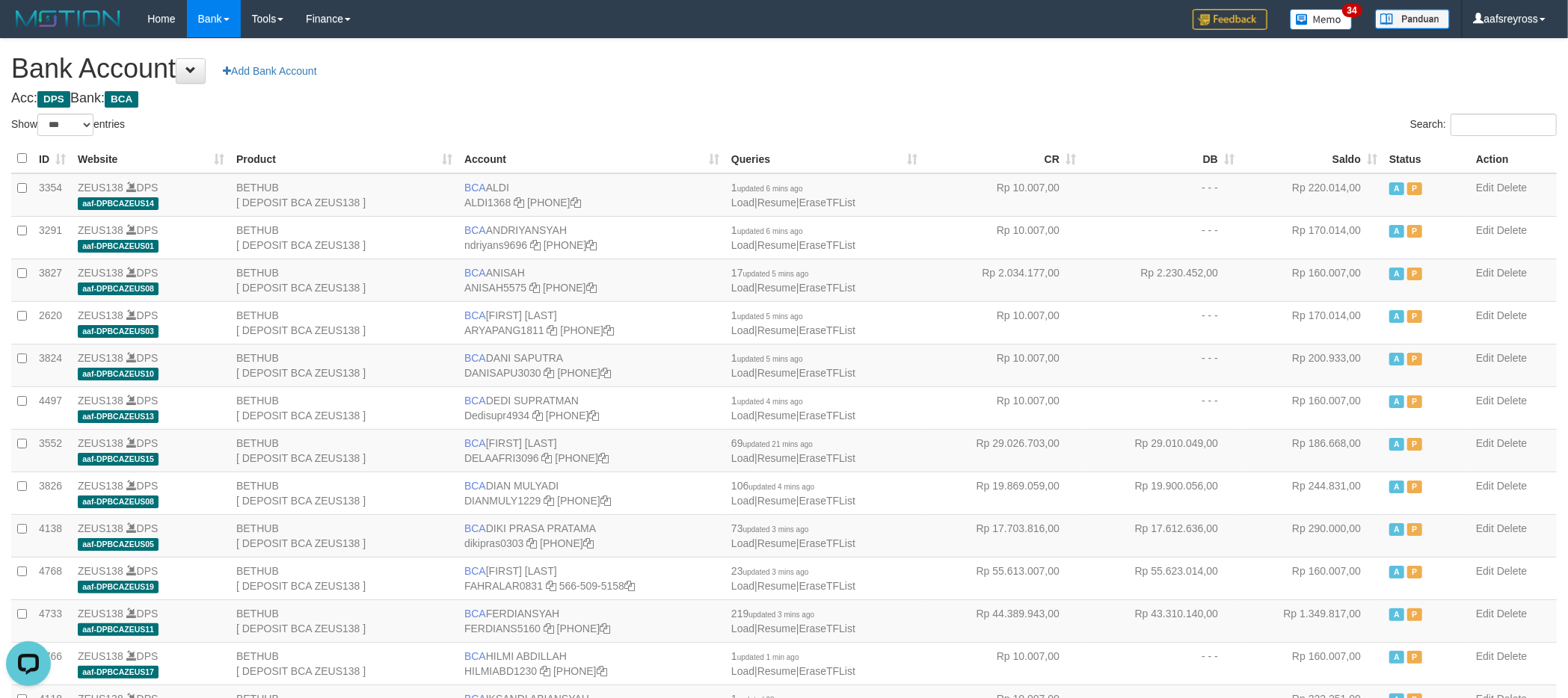 click on "Search:" at bounding box center (1176, 126) 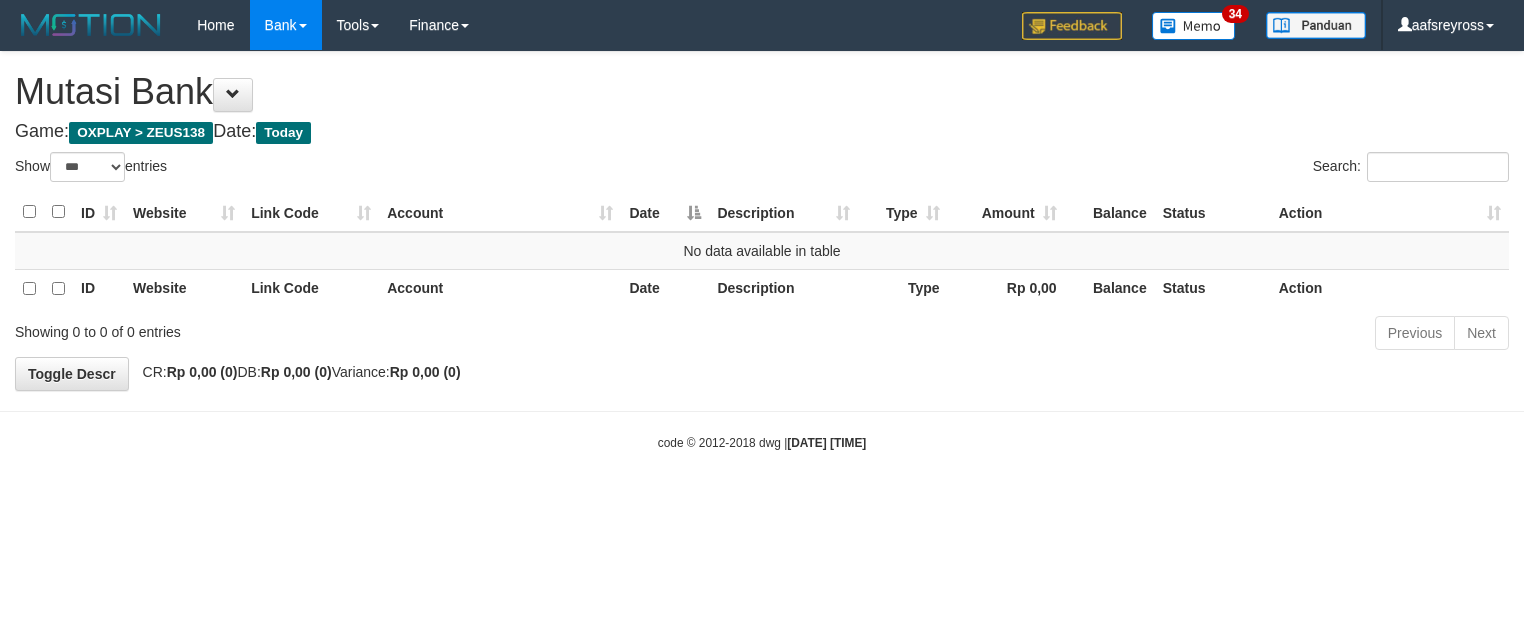 scroll, scrollTop: 0, scrollLeft: 0, axis: both 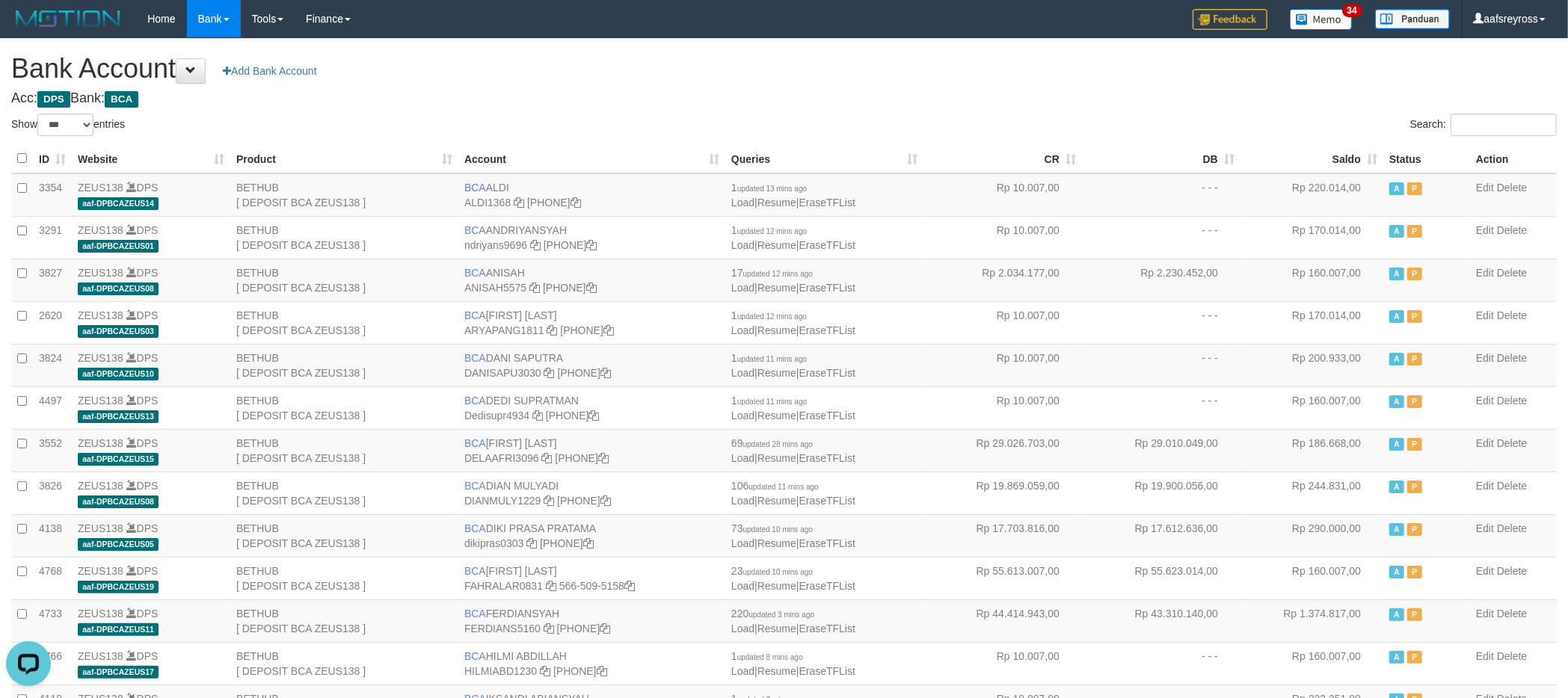 click on "Acc: 										 DPS
Bank:   BCA" at bounding box center [784, 99] 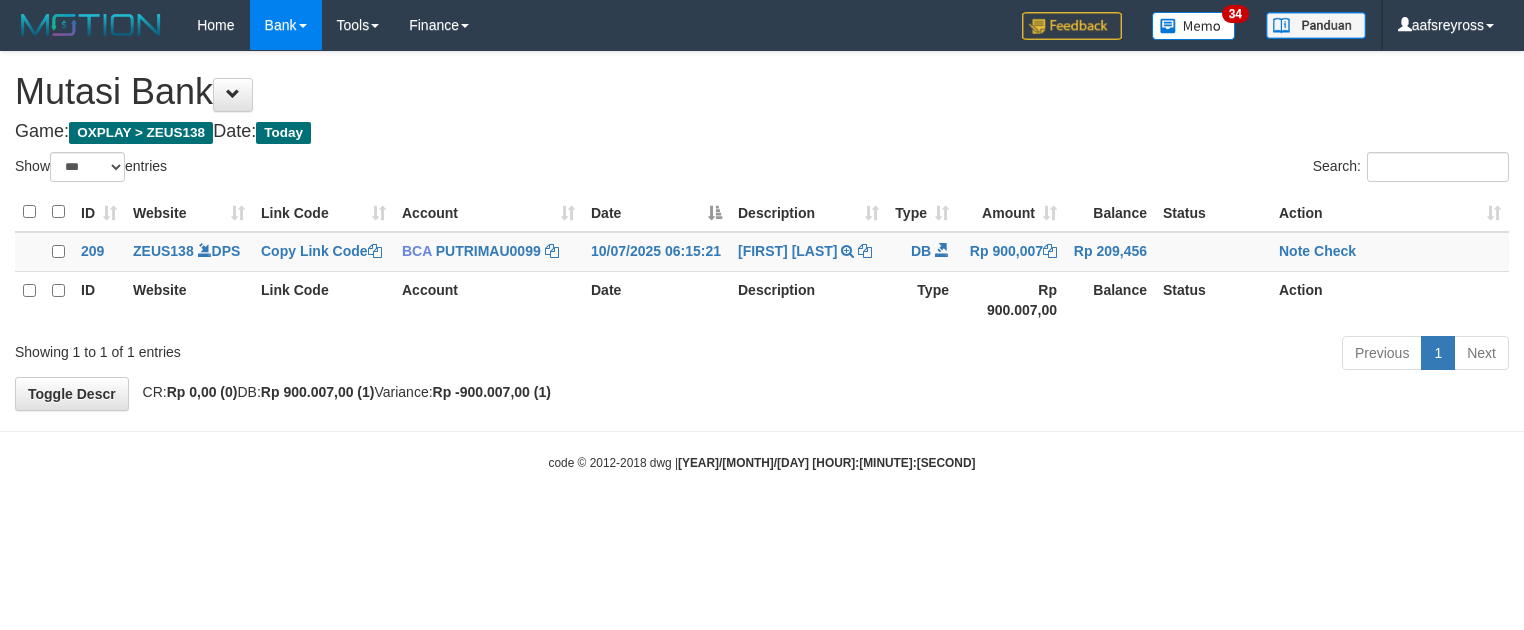 scroll, scrollTop: 0, scrollLeft: 0, axis: both 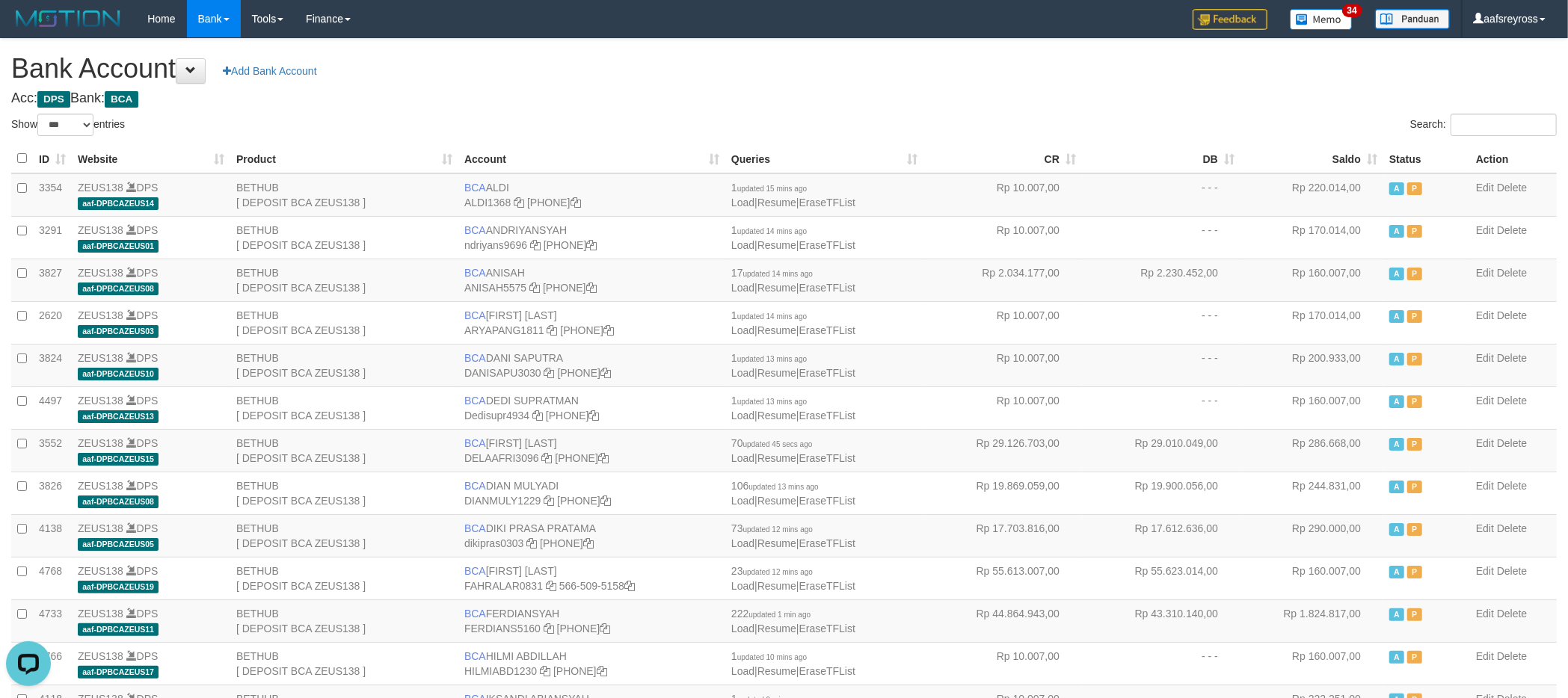 click on "Search:" at bounding box center [1176, 126] 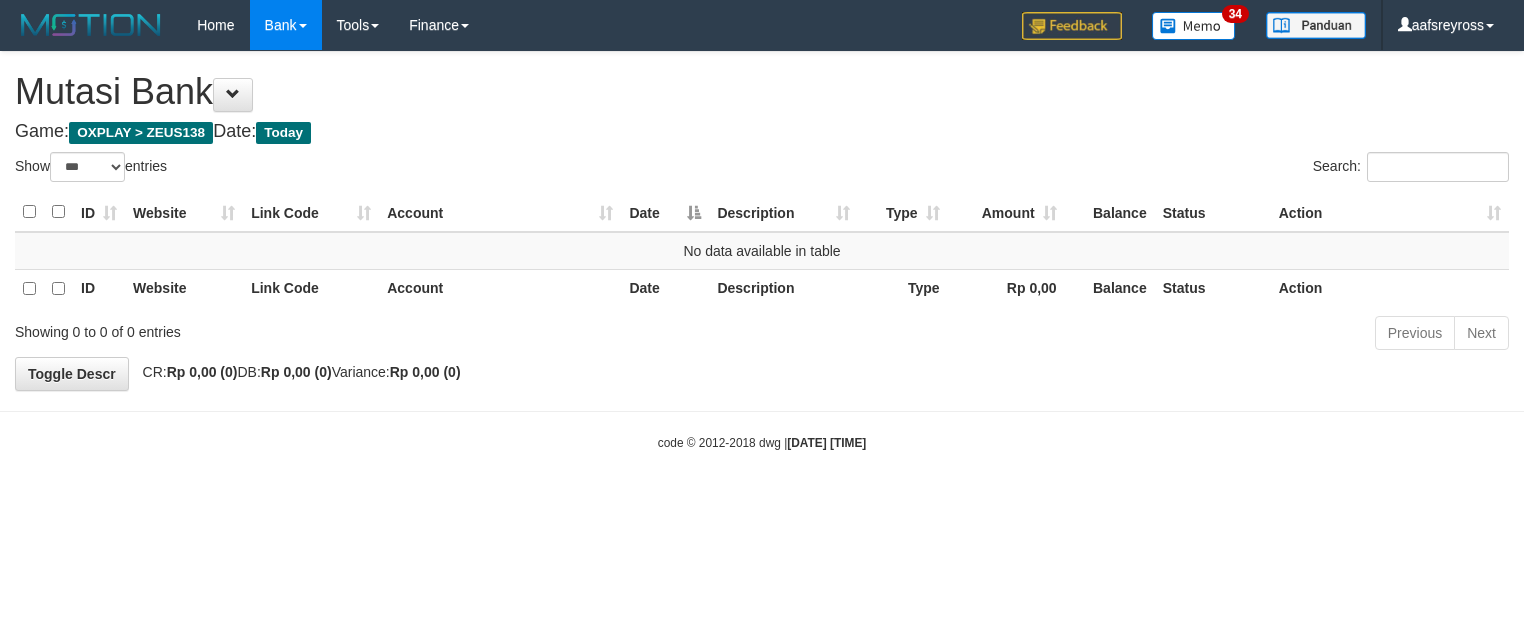 scroll, scrollTop: 0, scrollLeft: 0, axis: both 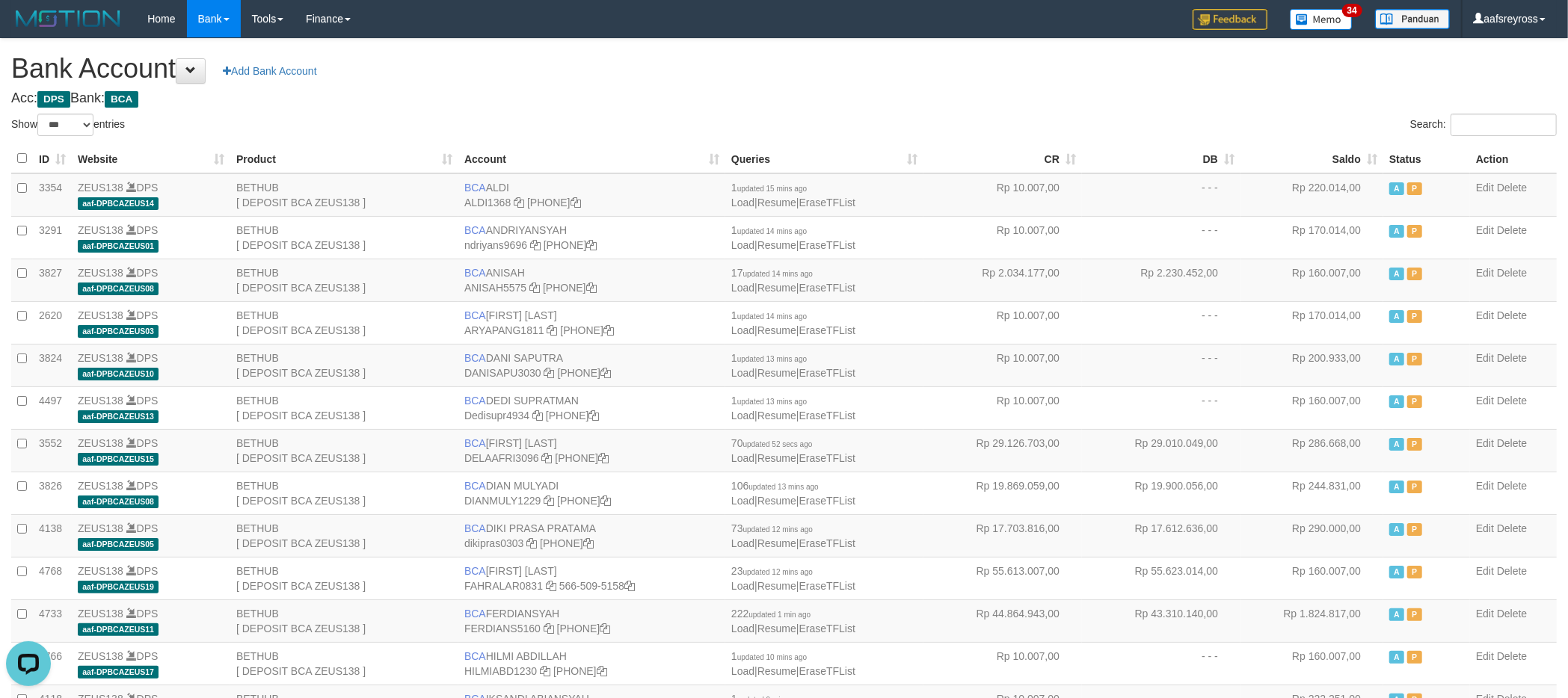 click on "Bank Account
Add Bank Account" at bounding box center (784, 69) 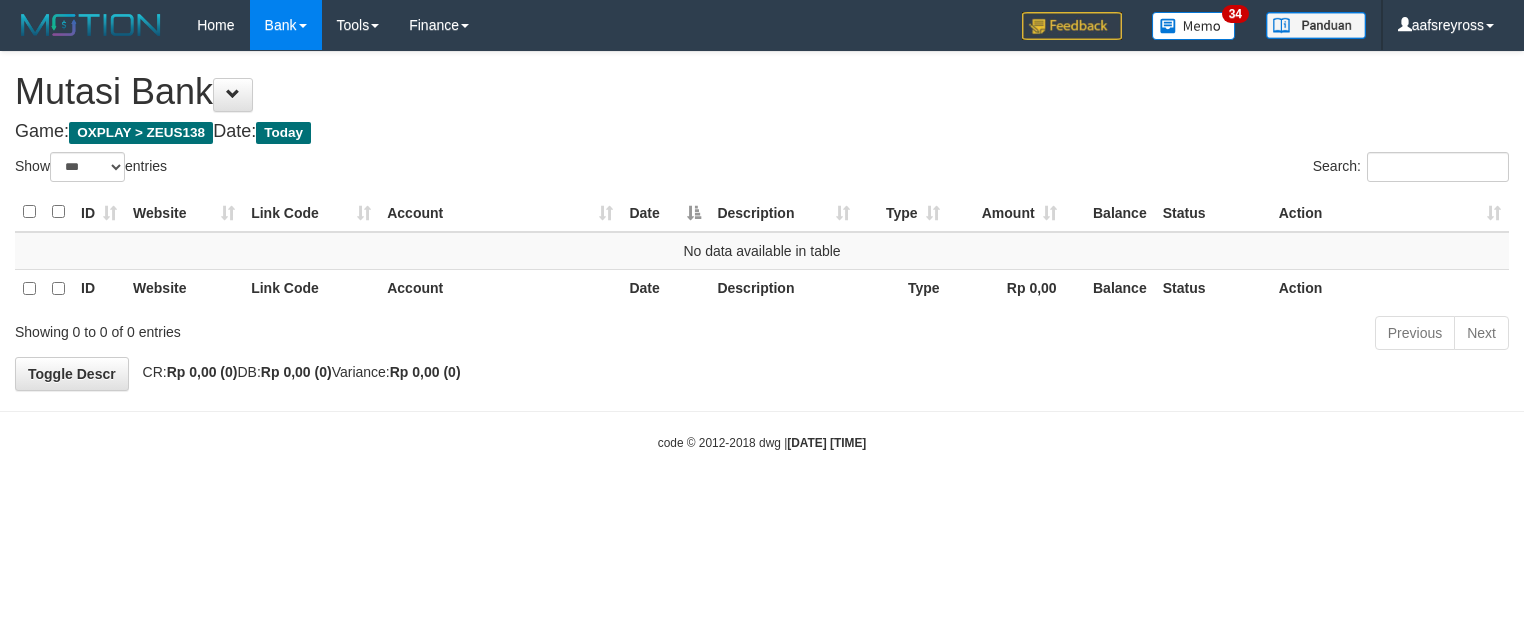 scroll, scrollTop: 0, scrollLeft: 0, axis: both 